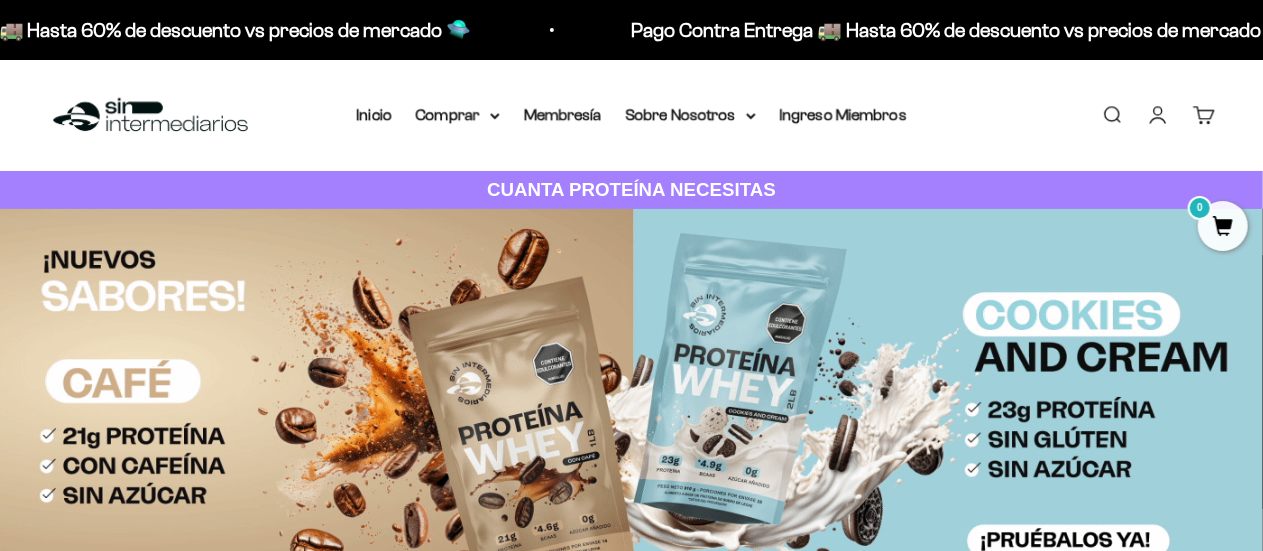 scroll, scrollTop: 0, scrollLeft: 0, axis: both 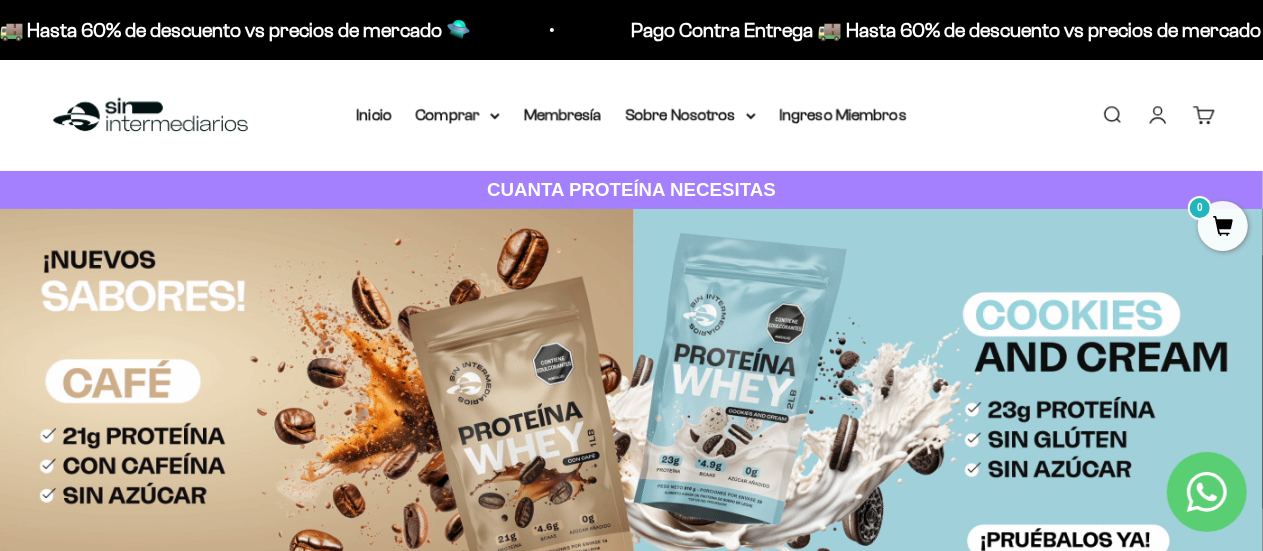 click on "Carrito
0" at bounding box center [1204, 115] 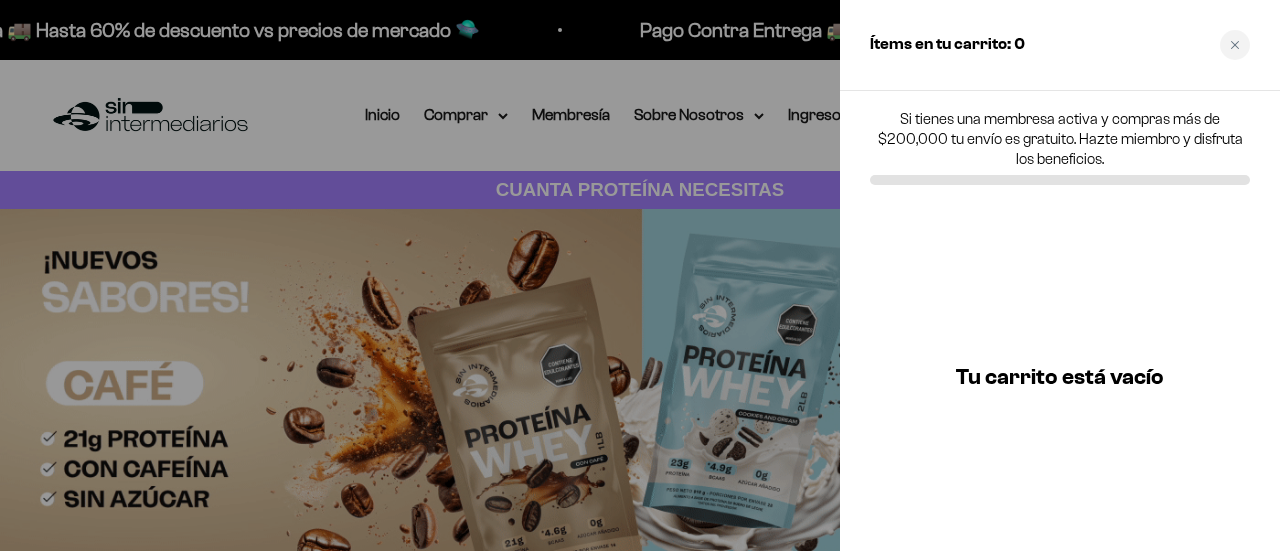 drag, startPoint x: 1240, startPoint y: 52, endPoint x: 1220, endPoint y: 55, distance: 20.22375 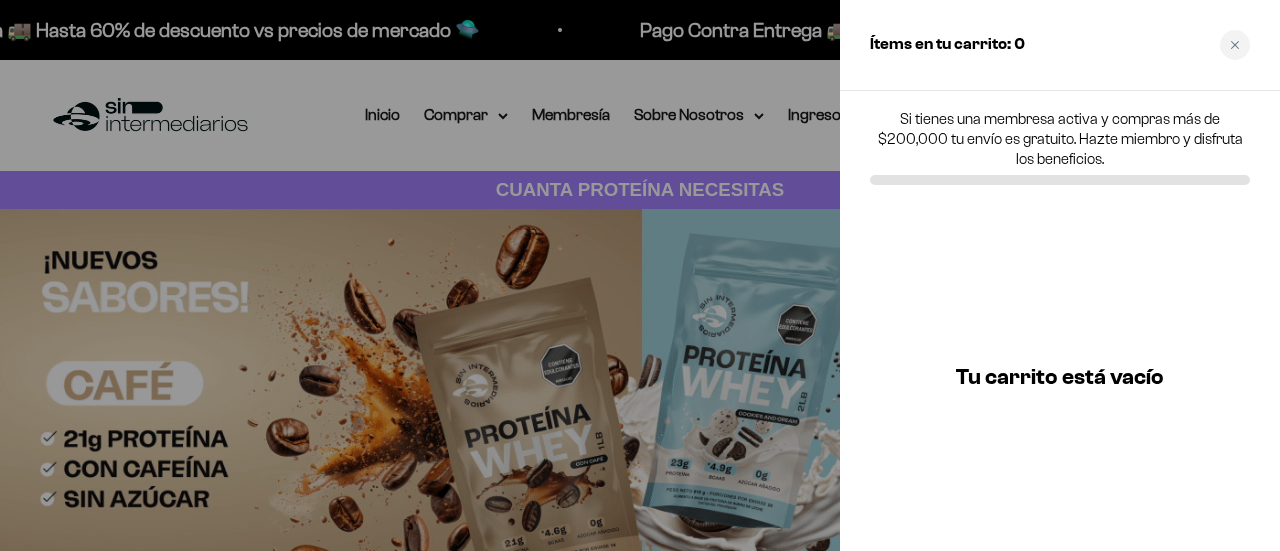 click at bounding box center [1235, 45] 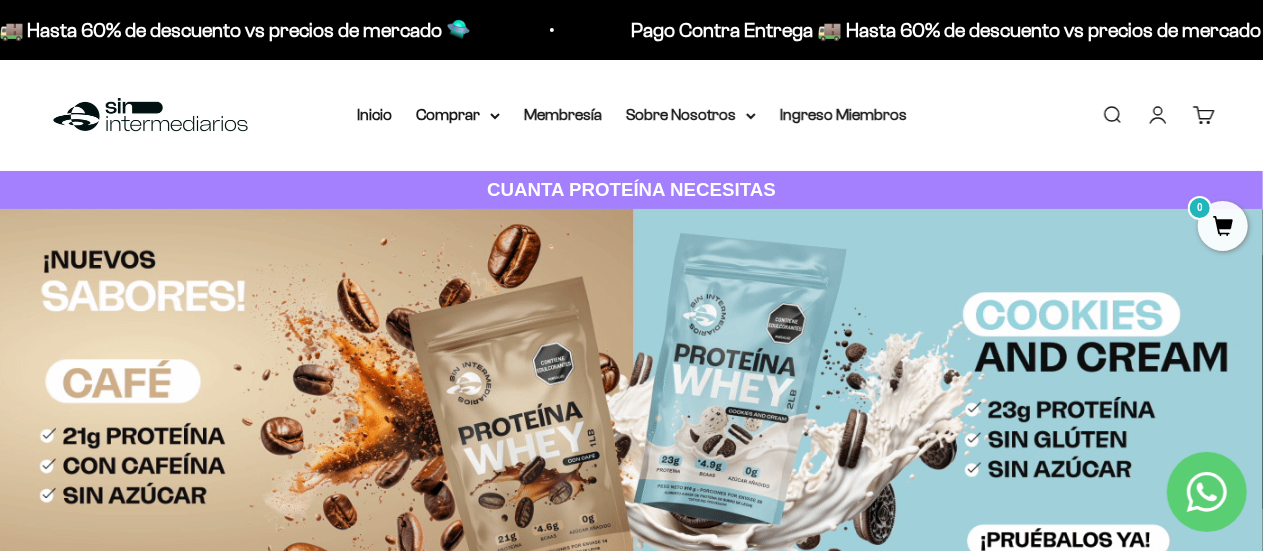 click on "Iniciar sesión" at bounding box center (1158, 115) 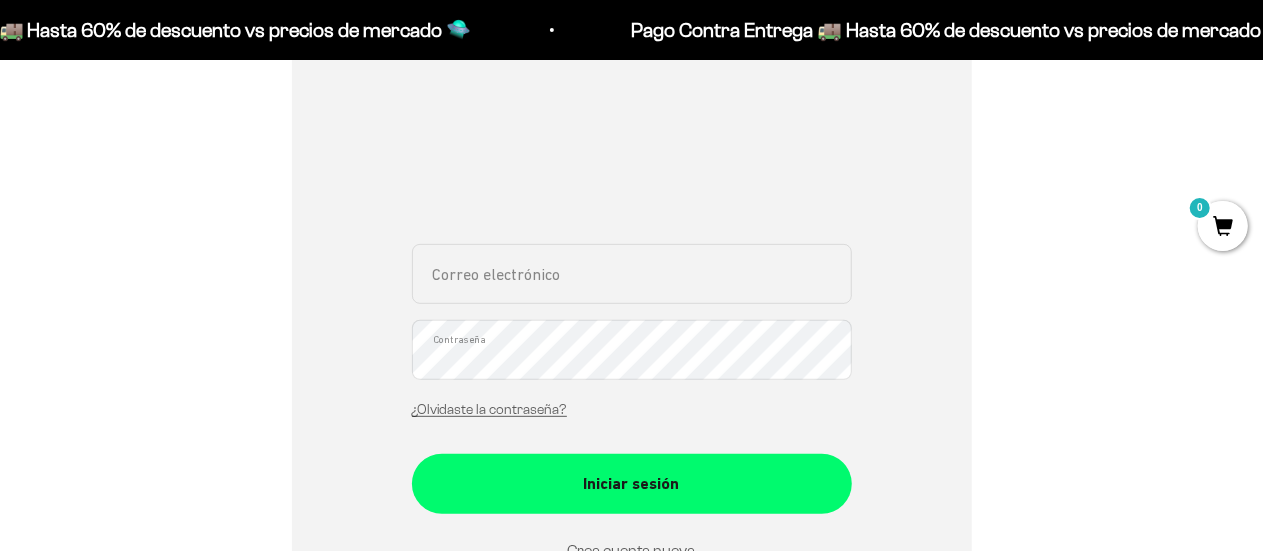 scroll, scrollTop: 300, scrollLeft: 0, axis: vertical 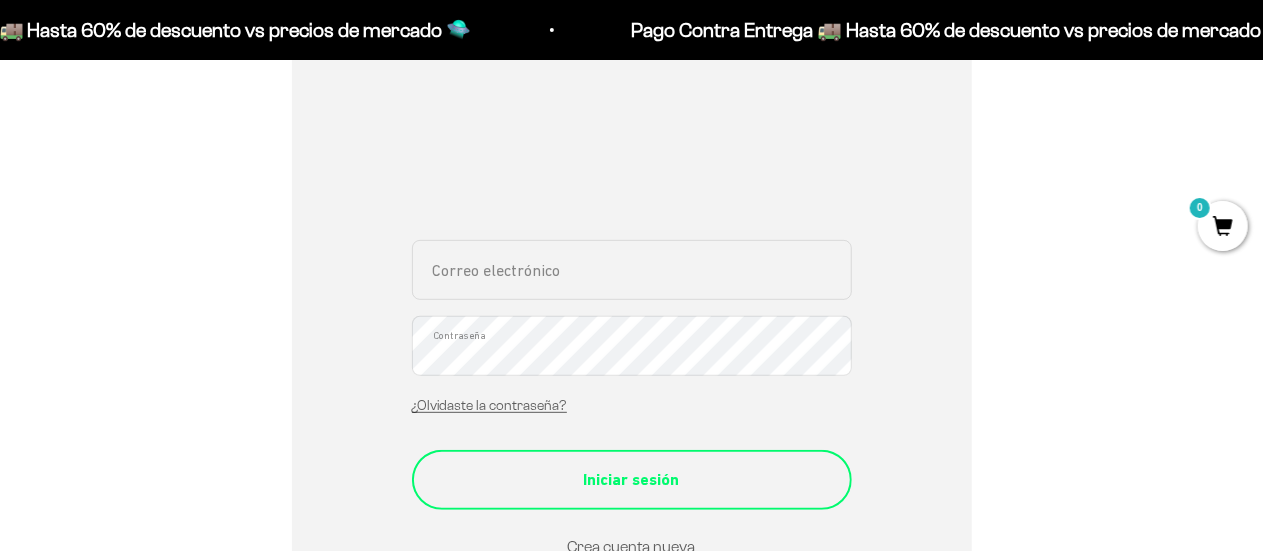 type on "[EMAIL]" 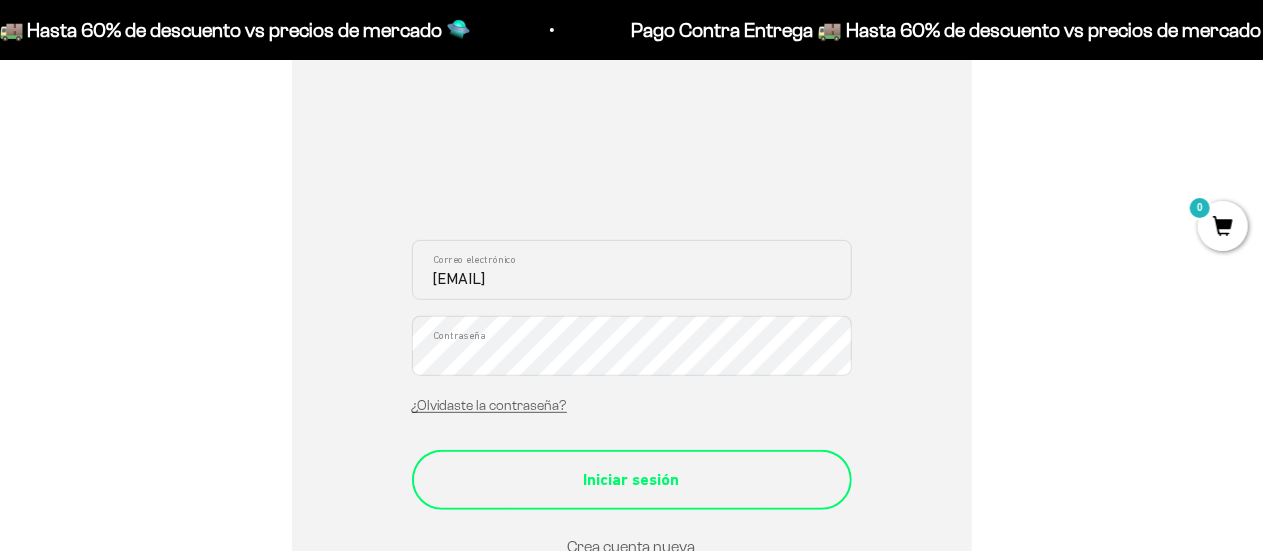 click on "Iniciar sesión" at bounding box center (632, 480) 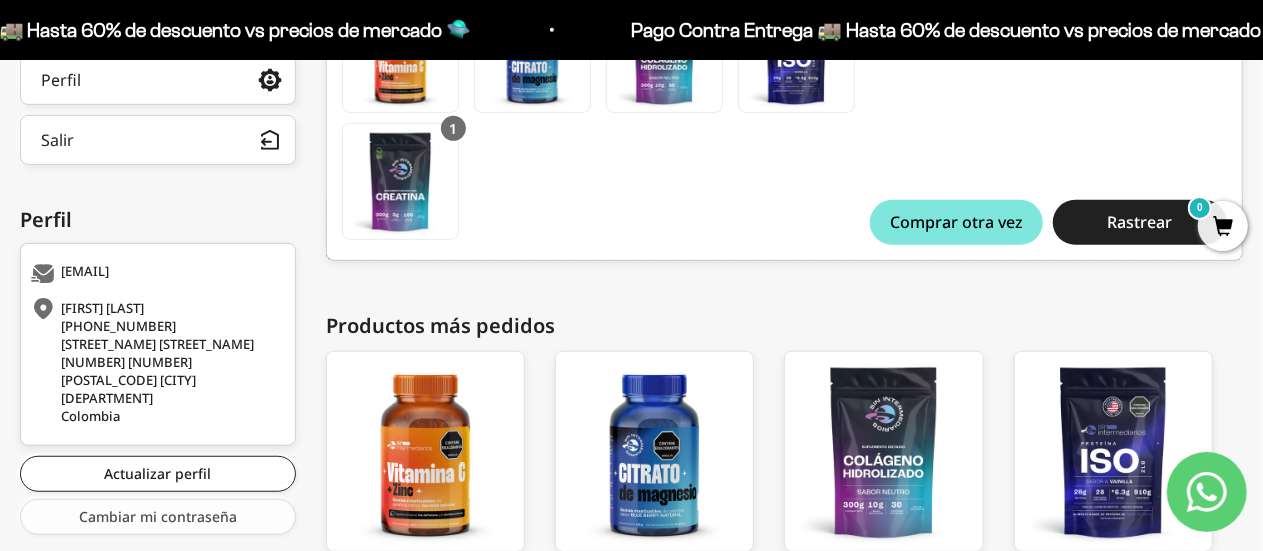 scroll, scrollTop: 500, scrollLeft: 0, axis: vertical 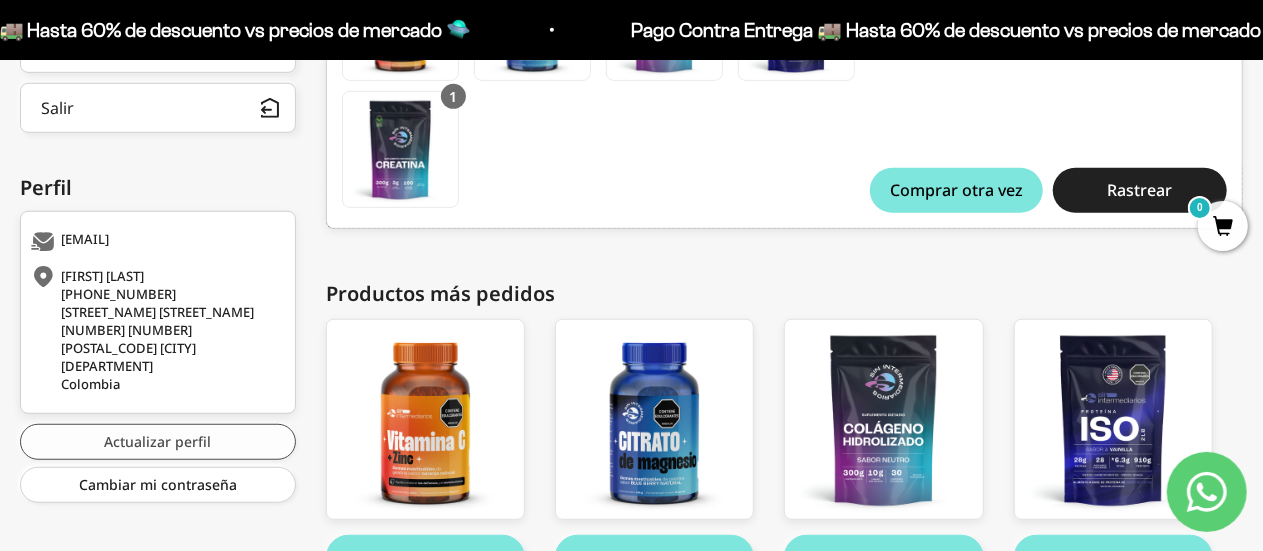 click on "Actualizar perfil" at bounding box center (158, 442) 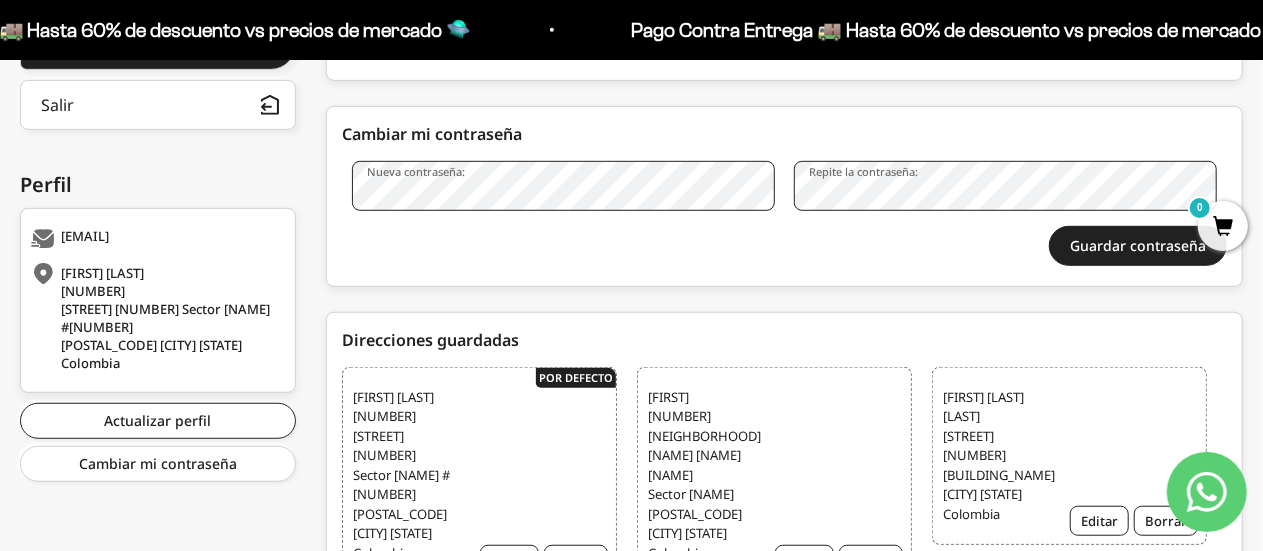 scroll, scrollTop: 689, scrollLeft: 0, axis: vertical 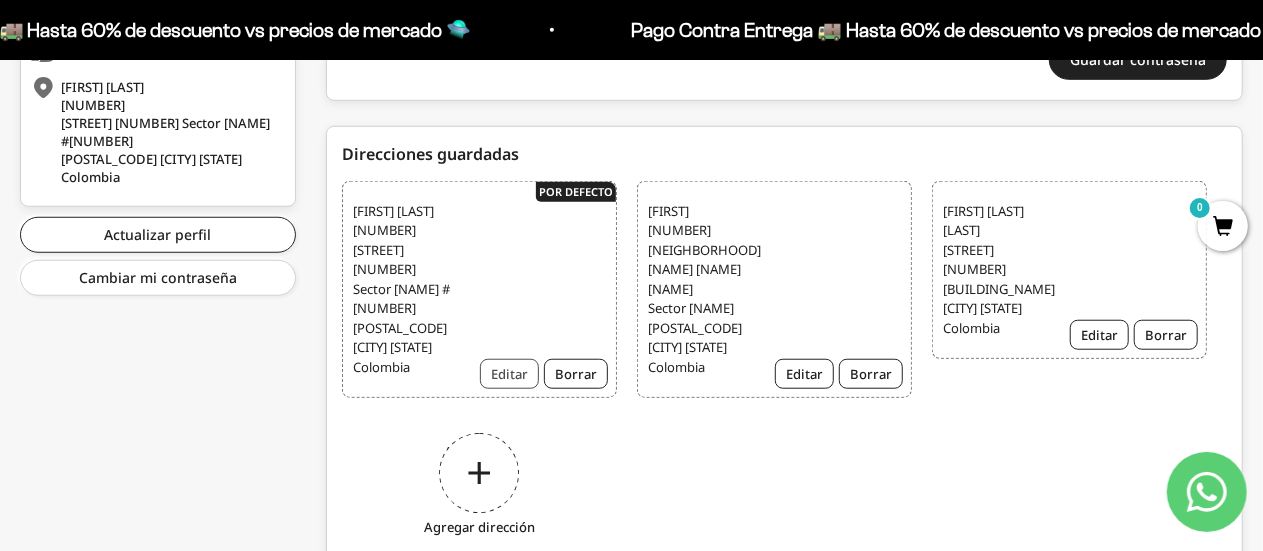 click on "Editar" at bounding box center [509, 374] 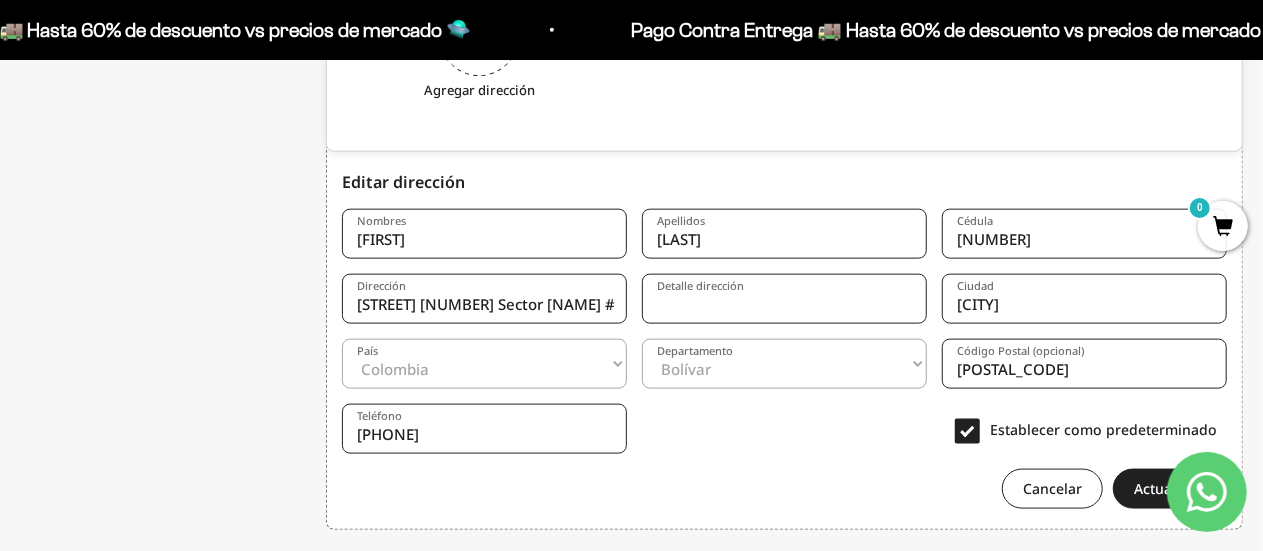 scroll, scrollTop: 1176, scrollLeft: 0, axis: vertical 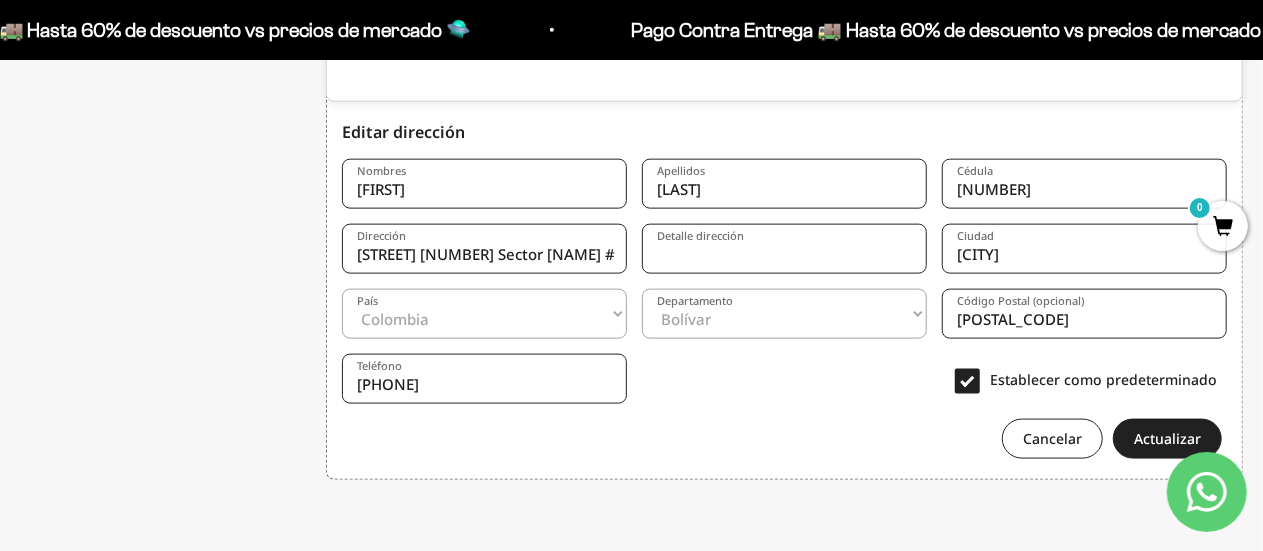 click on "Establecer como predeterminado" at bounding box center [1086, 379] 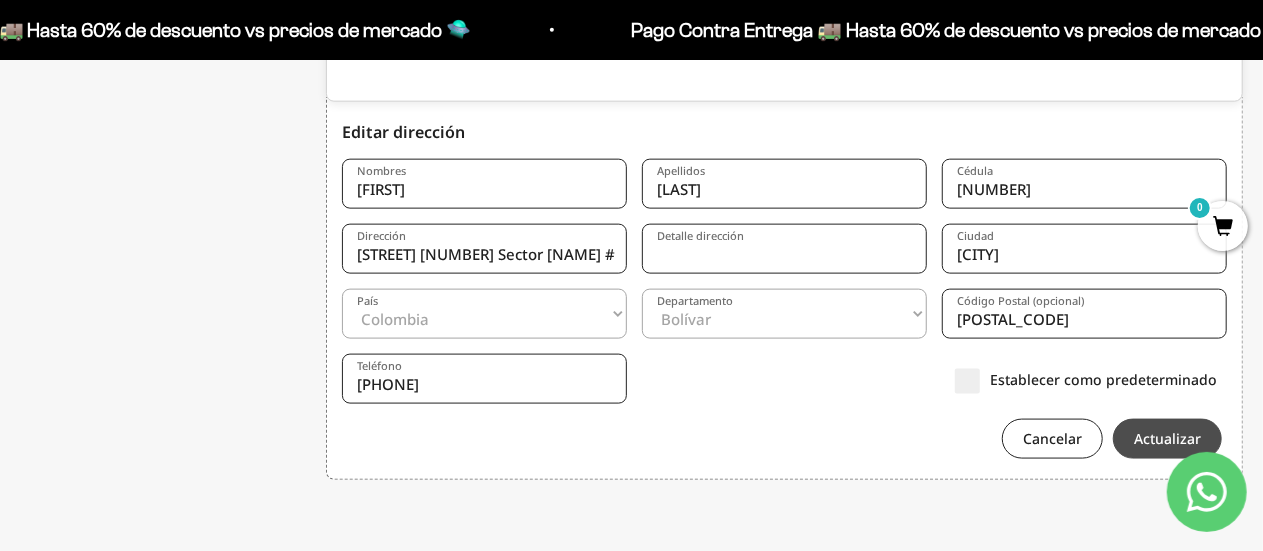 click on "Actualizar" at bounding box center (1167, 439) 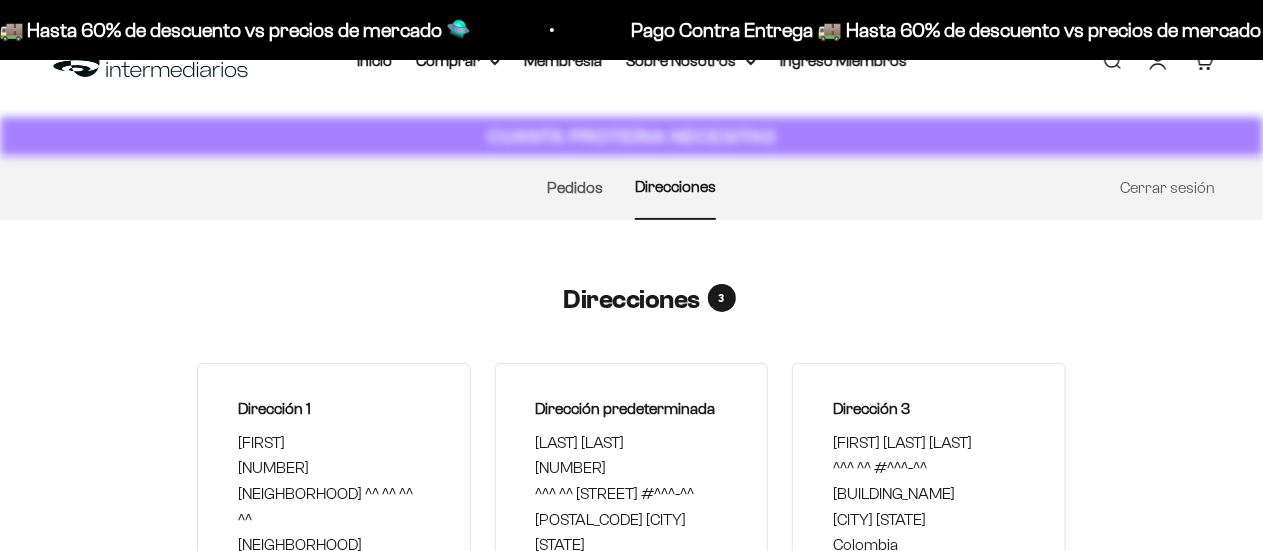 select on "Antioquia" 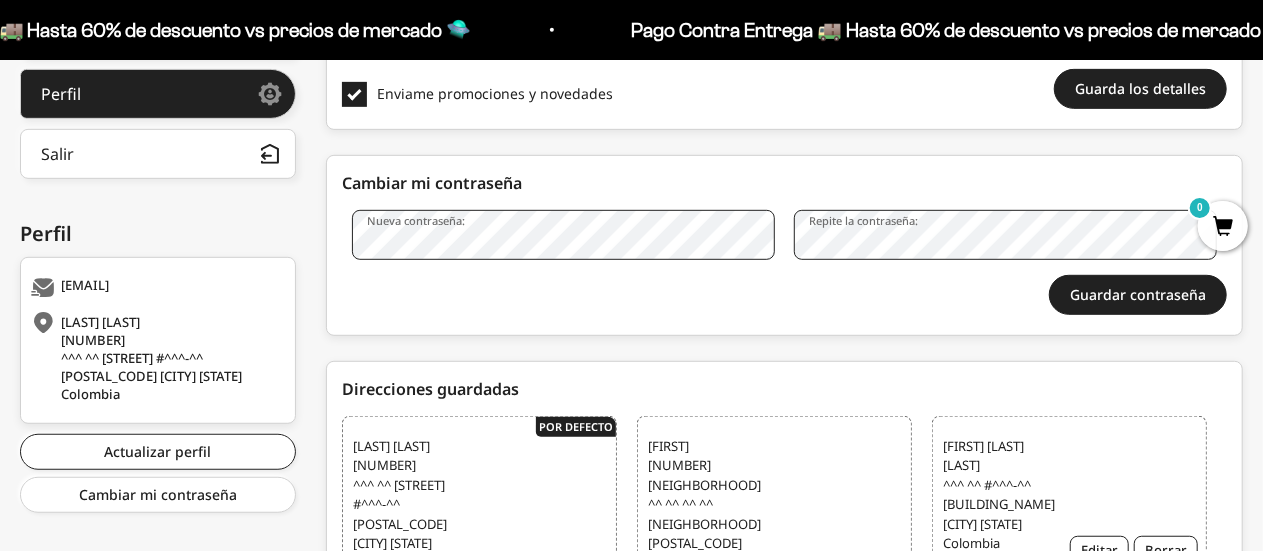 scroll, scrollTop: 600, scrollLeft: 0, axis: vertical 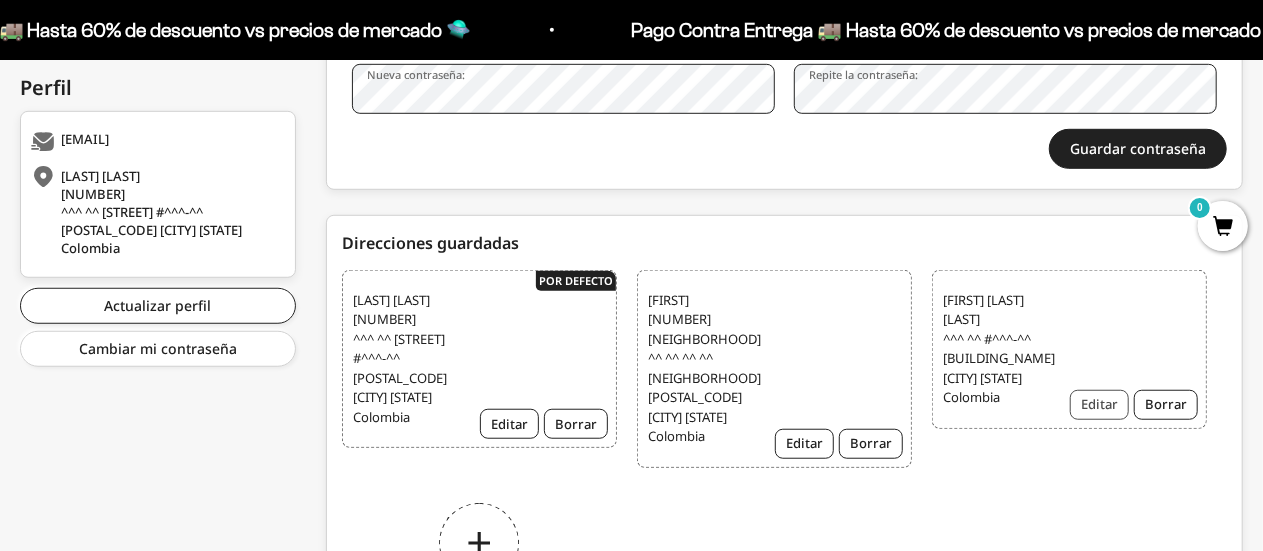 click on "Editar" at bounding box center (1099, 405) 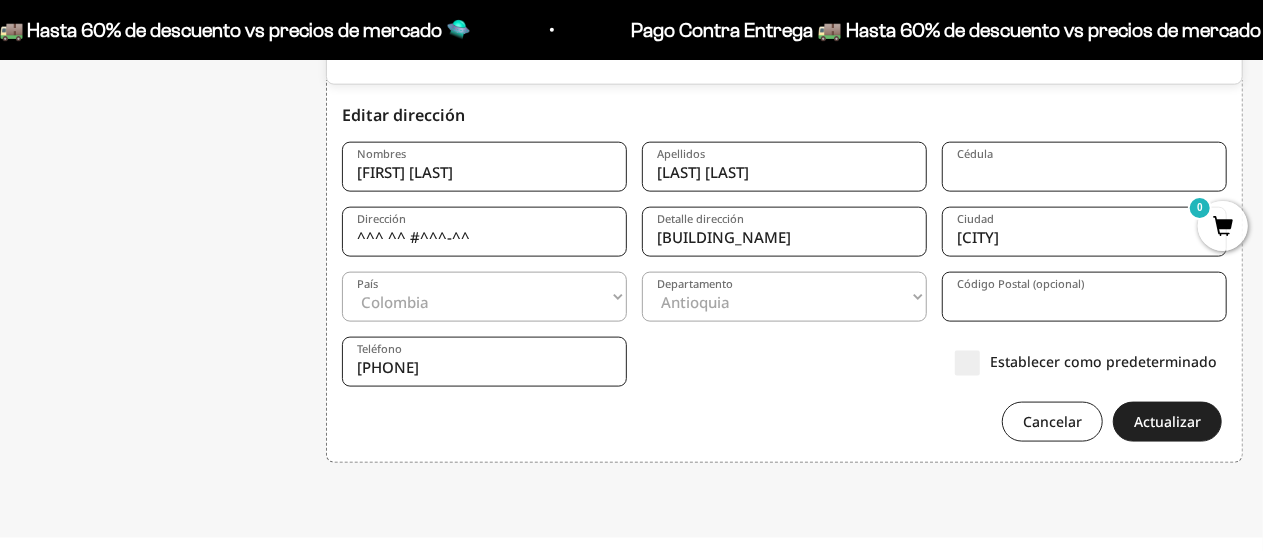scroll, scrollTop: 1176, scrollLeft: 0, axis: vertical 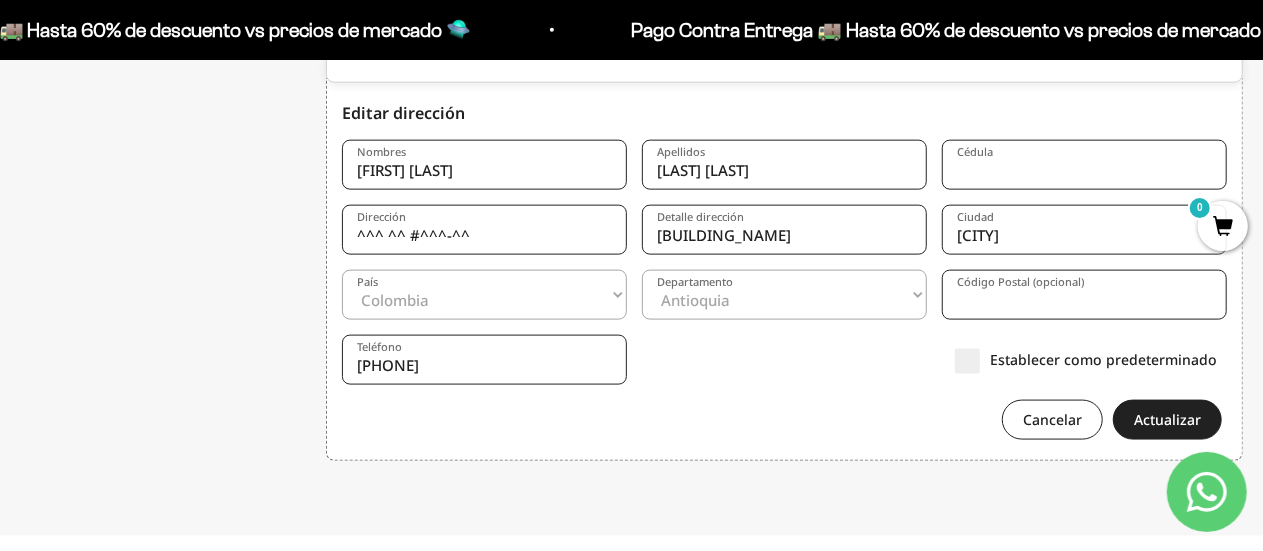 click on "Establecer como predeterminado" at bounding box center [1086, 359] 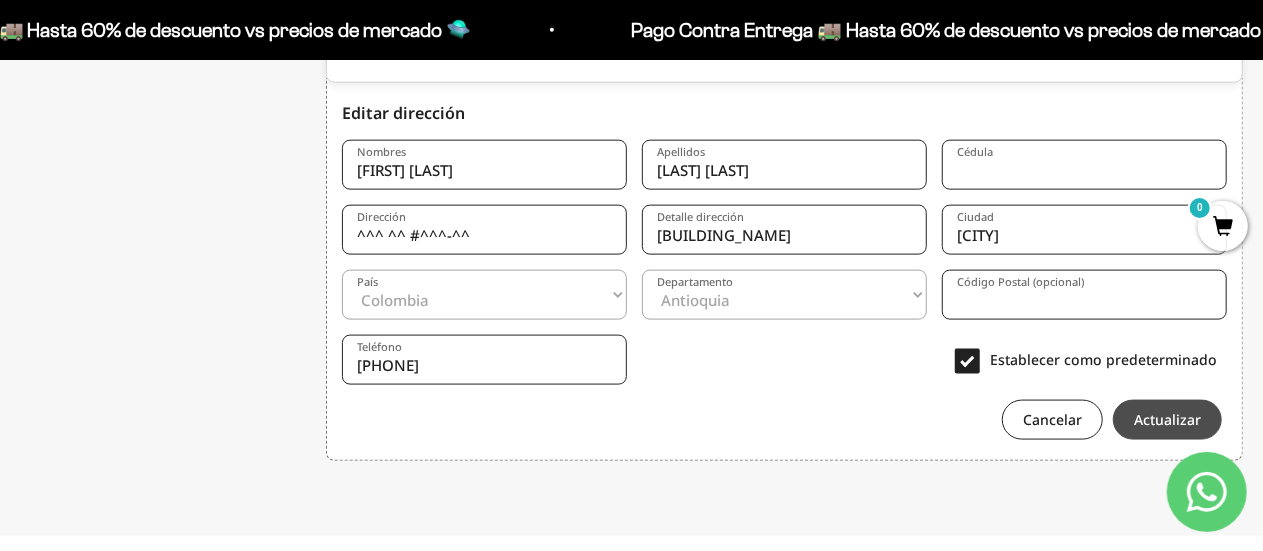 click on "Actualizar" at bounding box center (1167, 420) 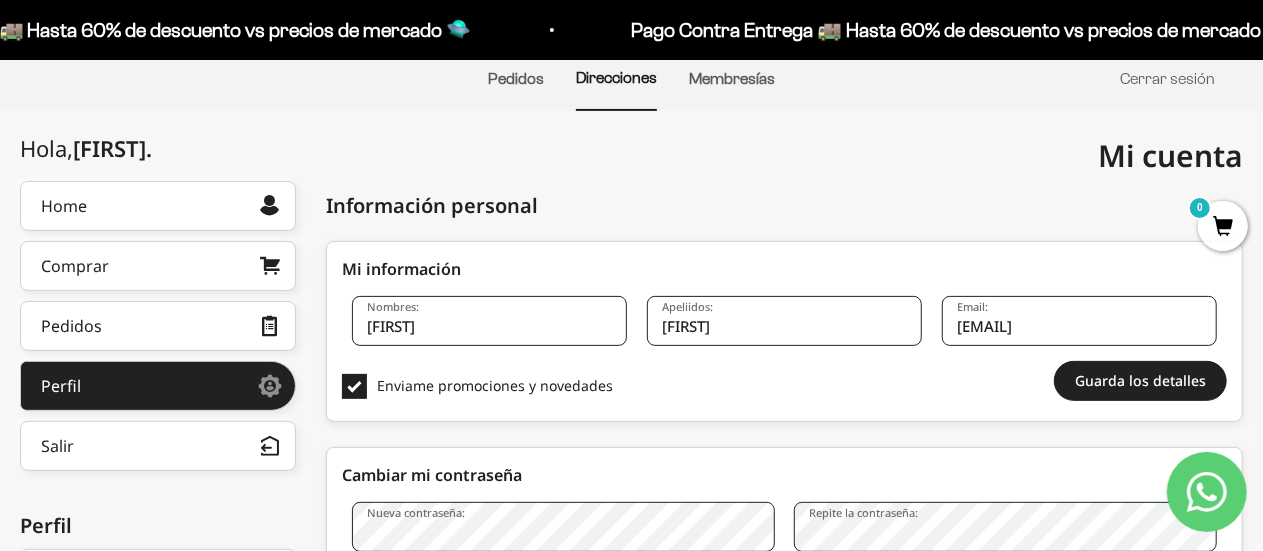 scroll, scrollTop: 0, scrollLeft: 0, axis: both 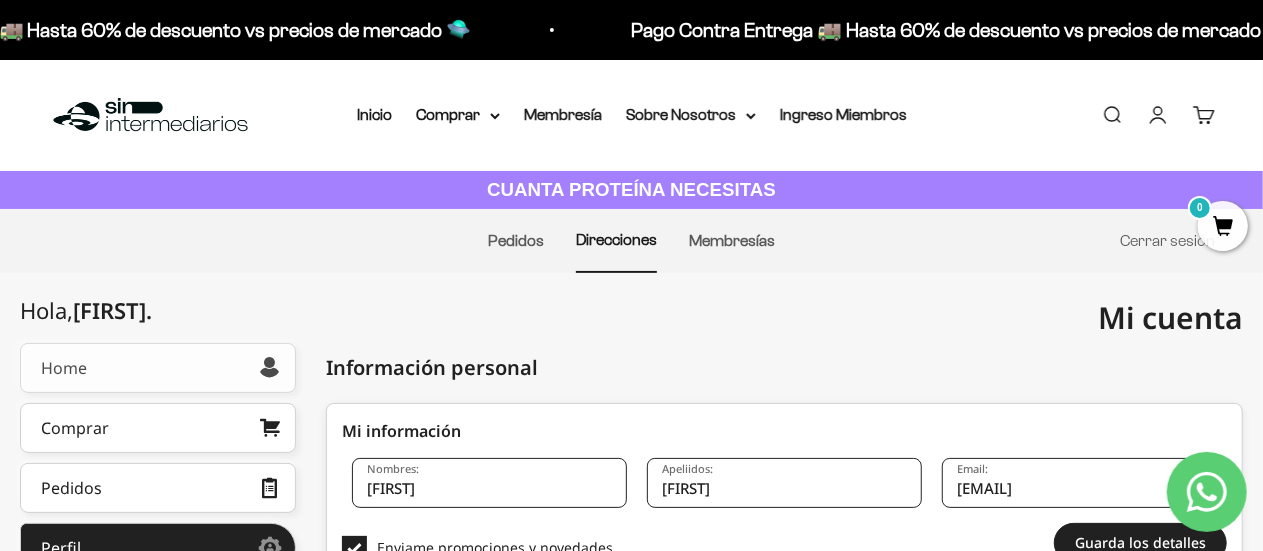 click on "Home" at bounding box center (158, 368) 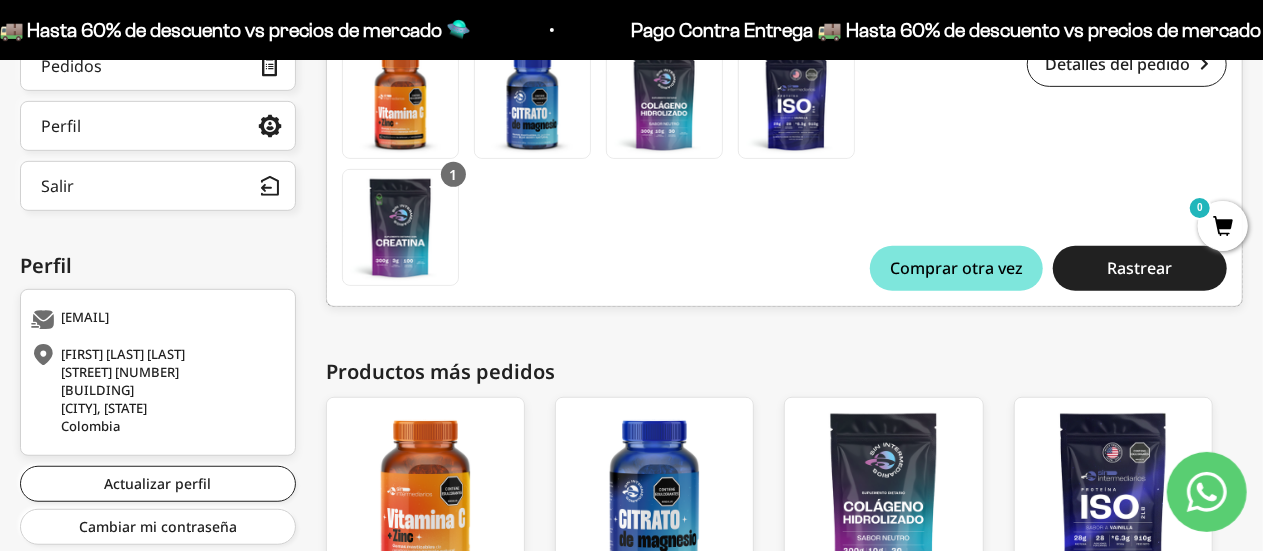 scroll, scrollTop: 222, scrollLeft: 0, axis: vertical 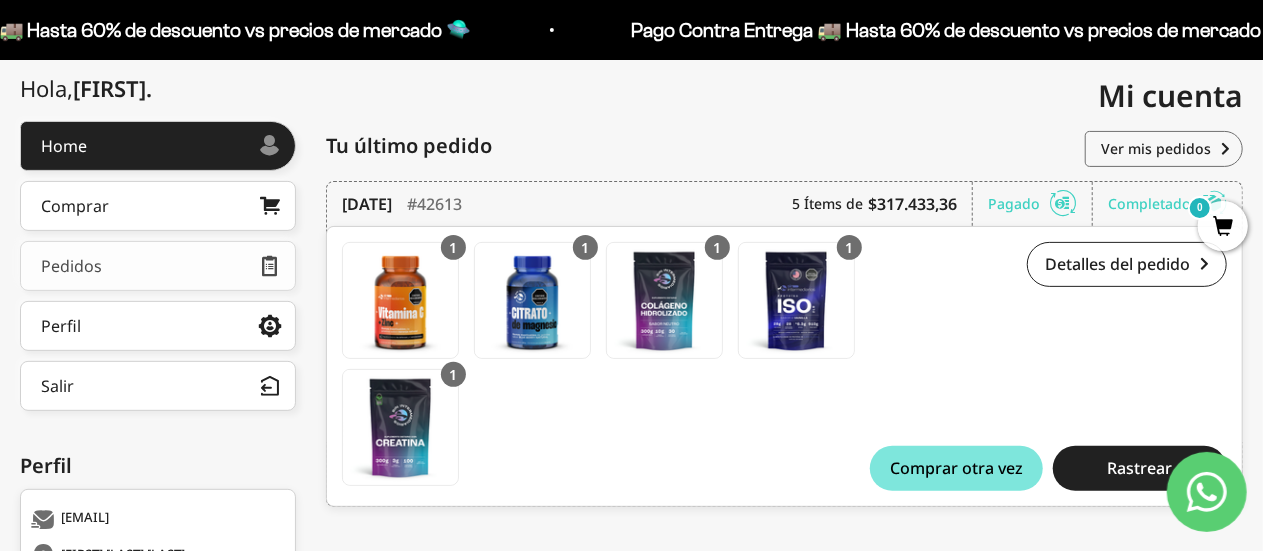 click on "Pedidos" at bounding box center [158, 266] 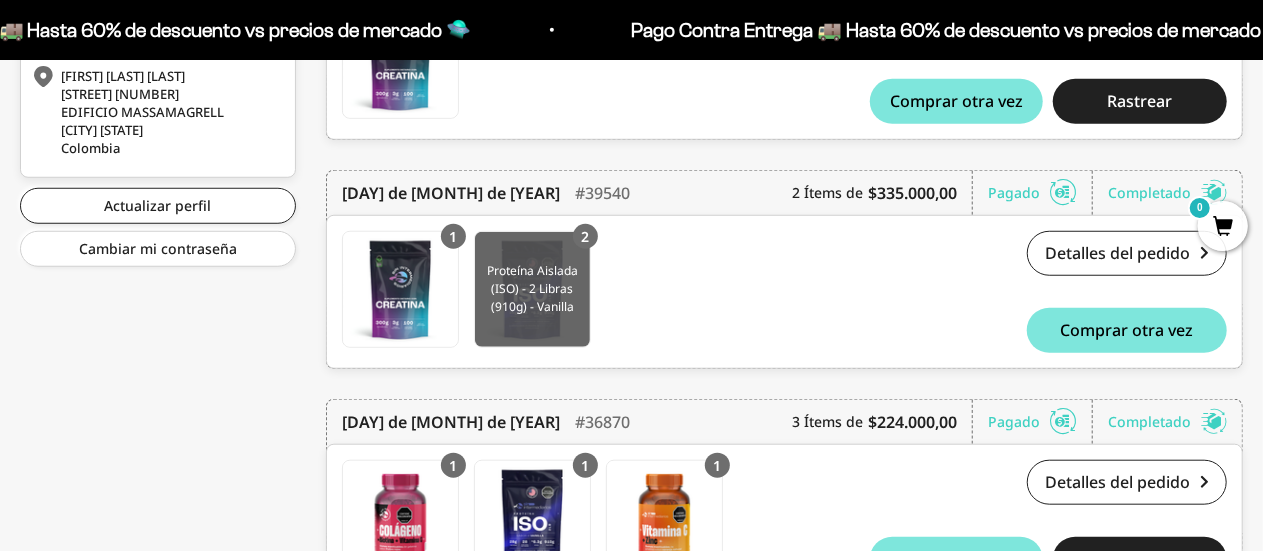 scroll, scrollTop: 0, scrollLeft: 0, axis: both 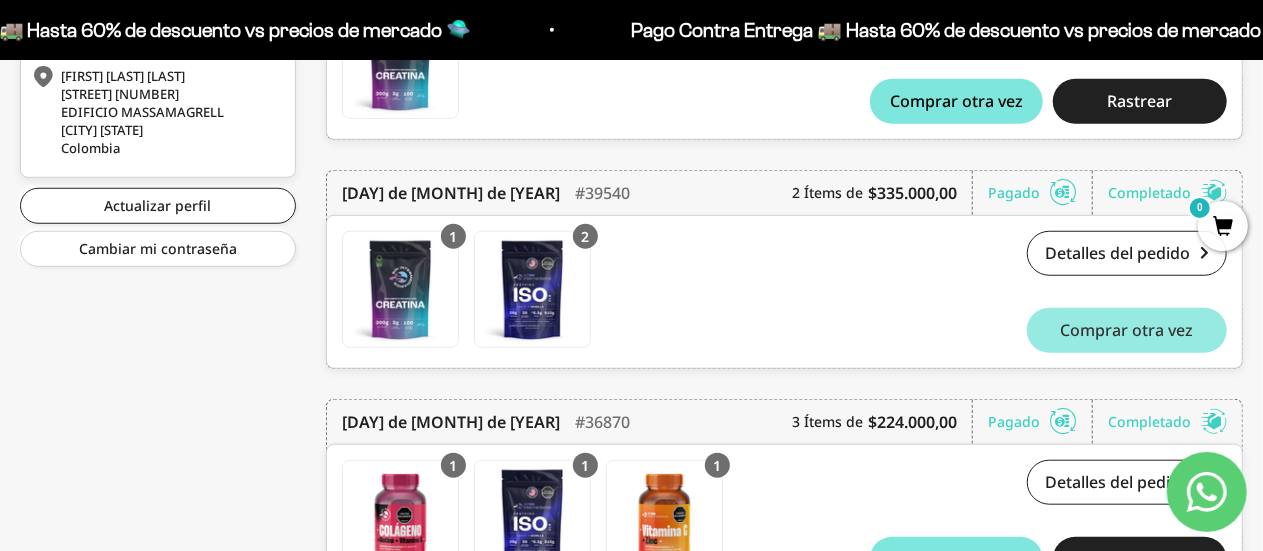 click on "Comprar otra vez" at bounding box center (1127, 330) 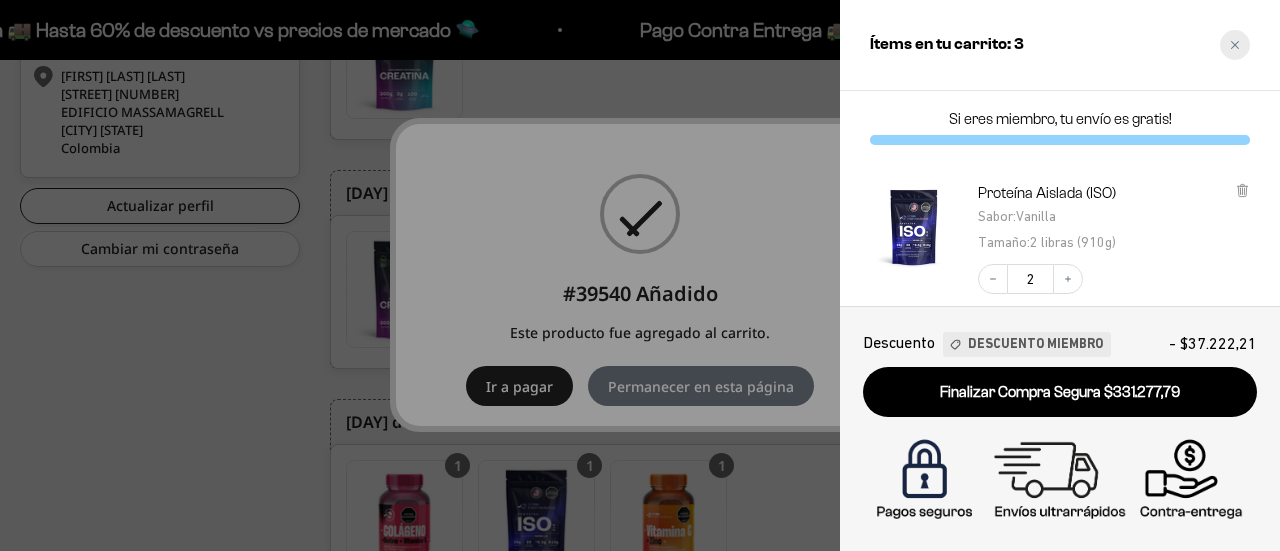 click 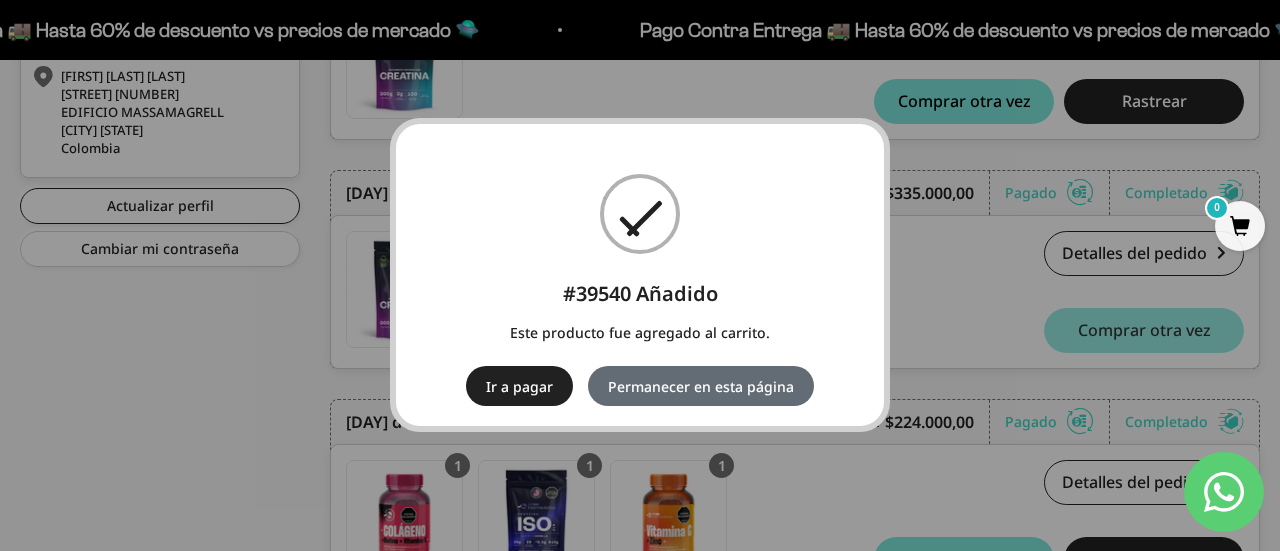 click on "Permanecer en esta página" at bounding box center (701, 386) 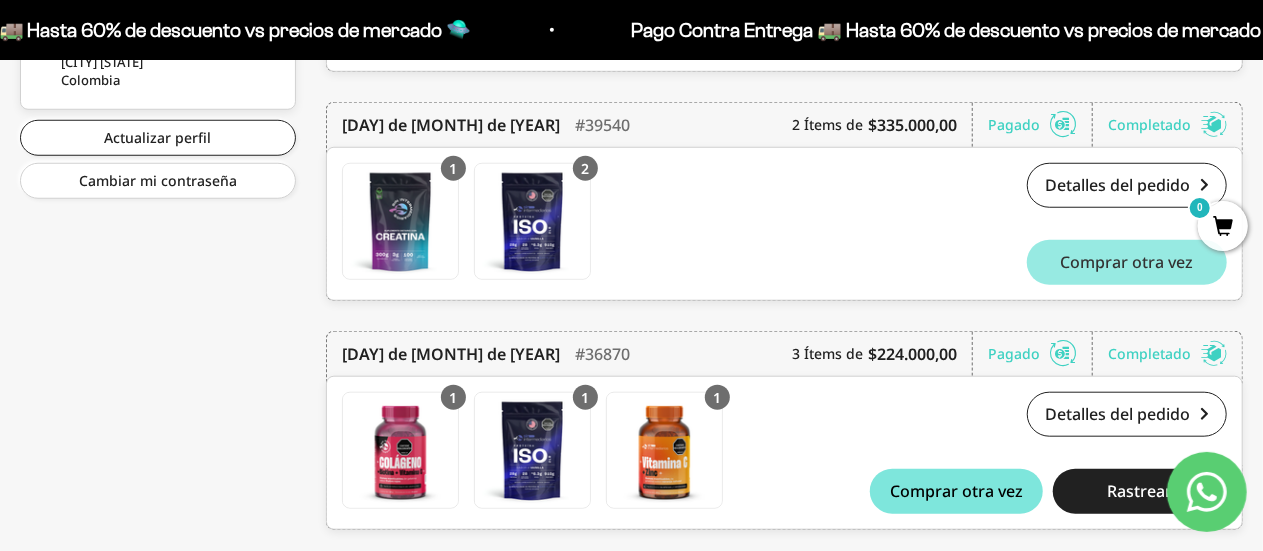 scroll, scrollTop: 800, scrollLeft: 0, axis: vertical 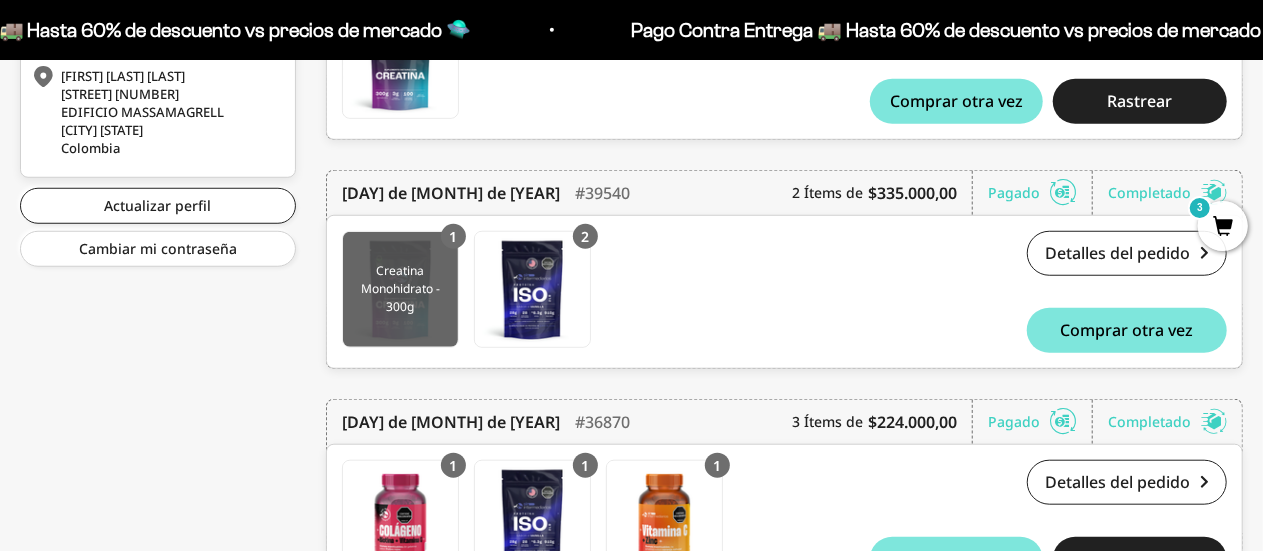click at bounding box center [400, 289] 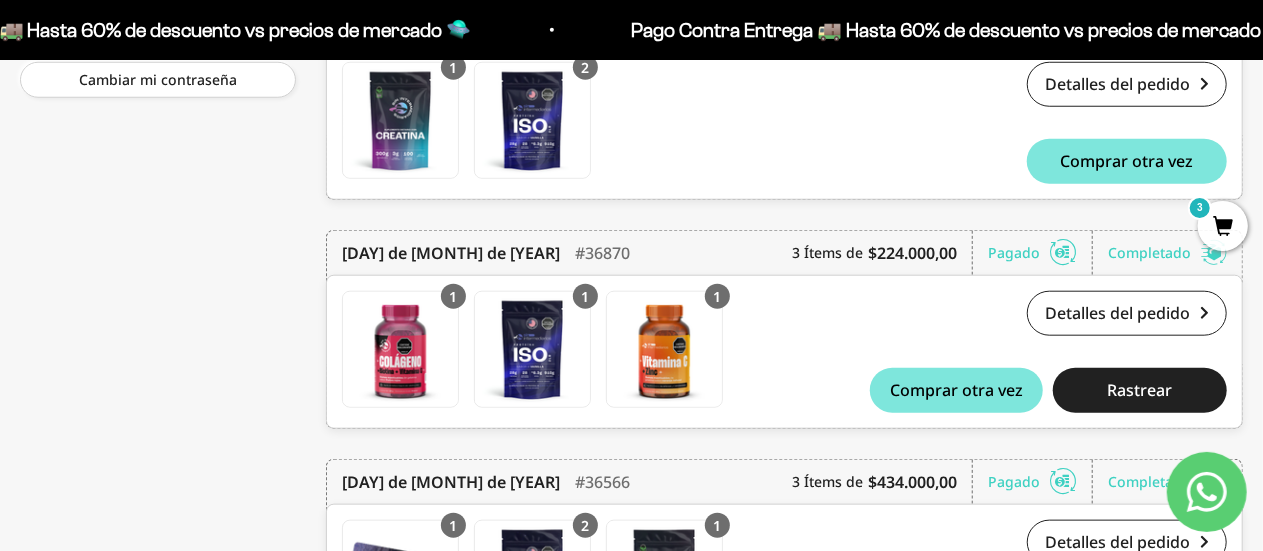 scroll, scrollTop: 900, scrollLeft: 0, axis: vertical 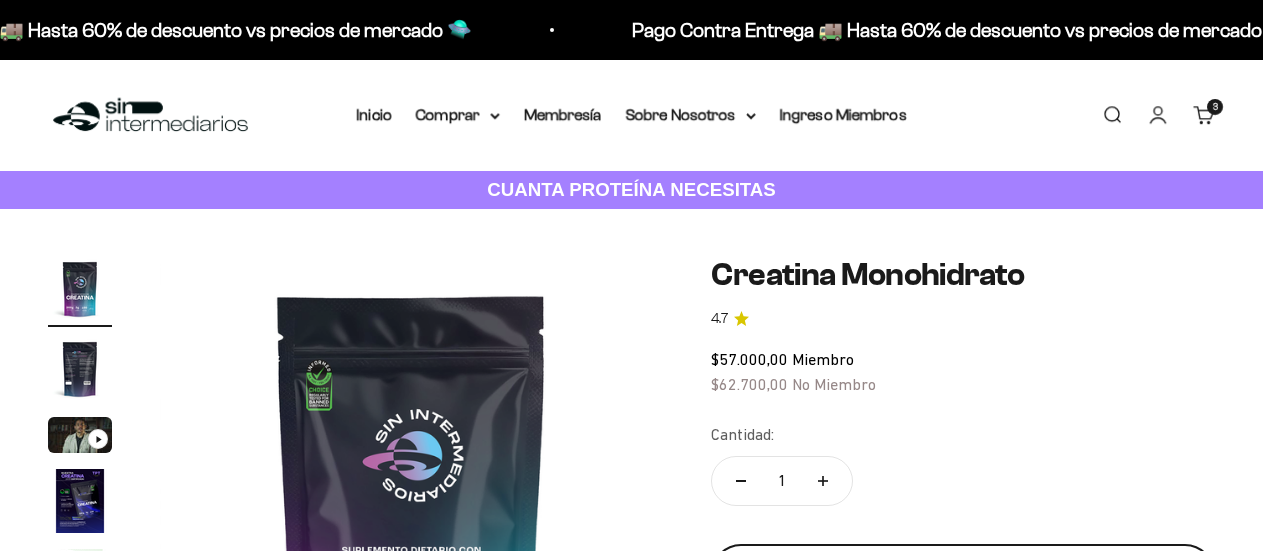 click on "Añadir al carrito" at bounding box center (963, 574) 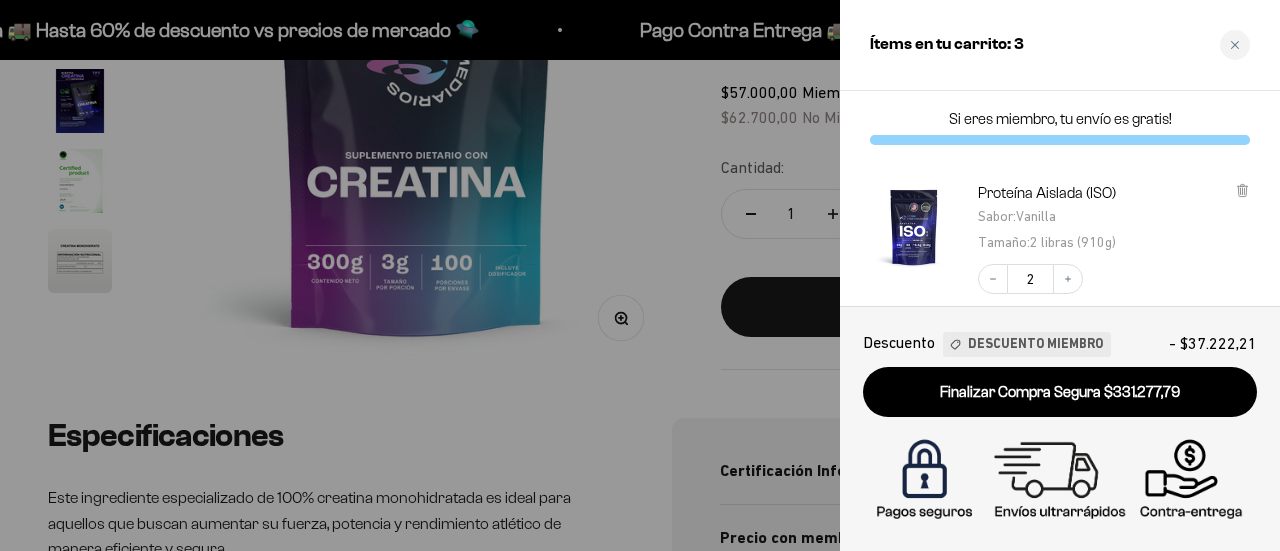 scroll, scrollTop: 400, scrollLeft: 0, axis: vertical 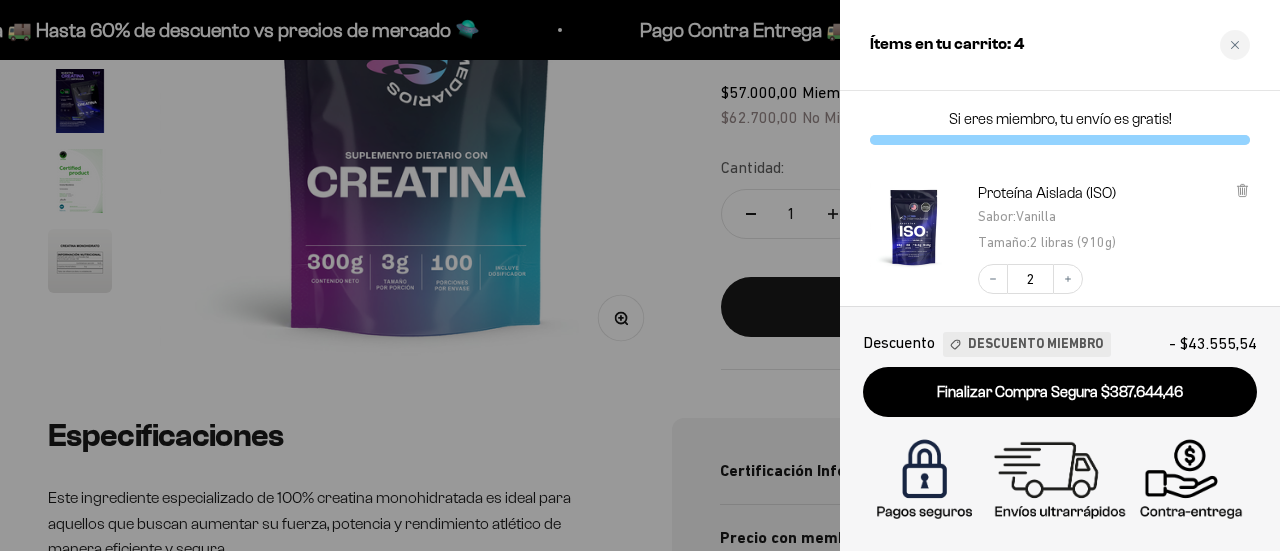 click at bounding box center (640, 275) 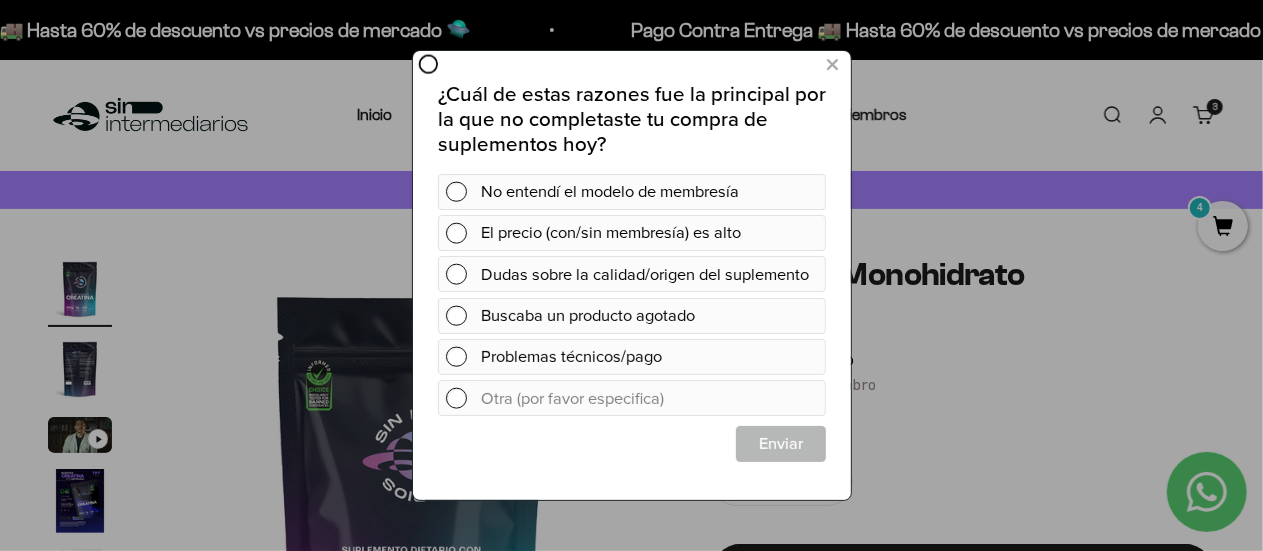 scroll, scrollTop: 0, scrollLeft: 0, axis: both 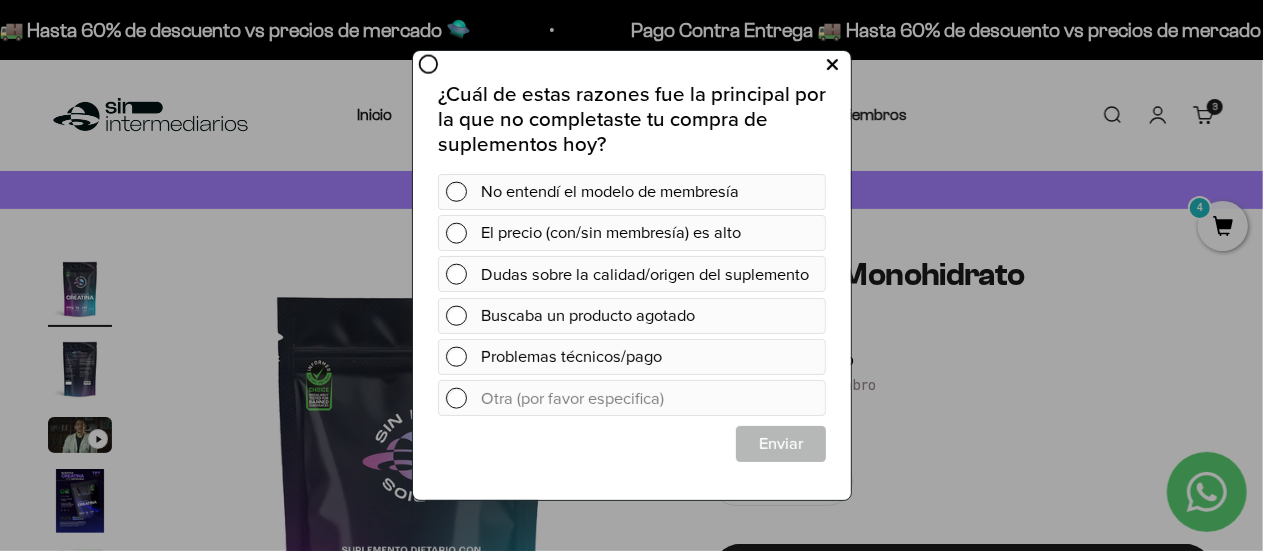 click at bounding box center (831, 64) 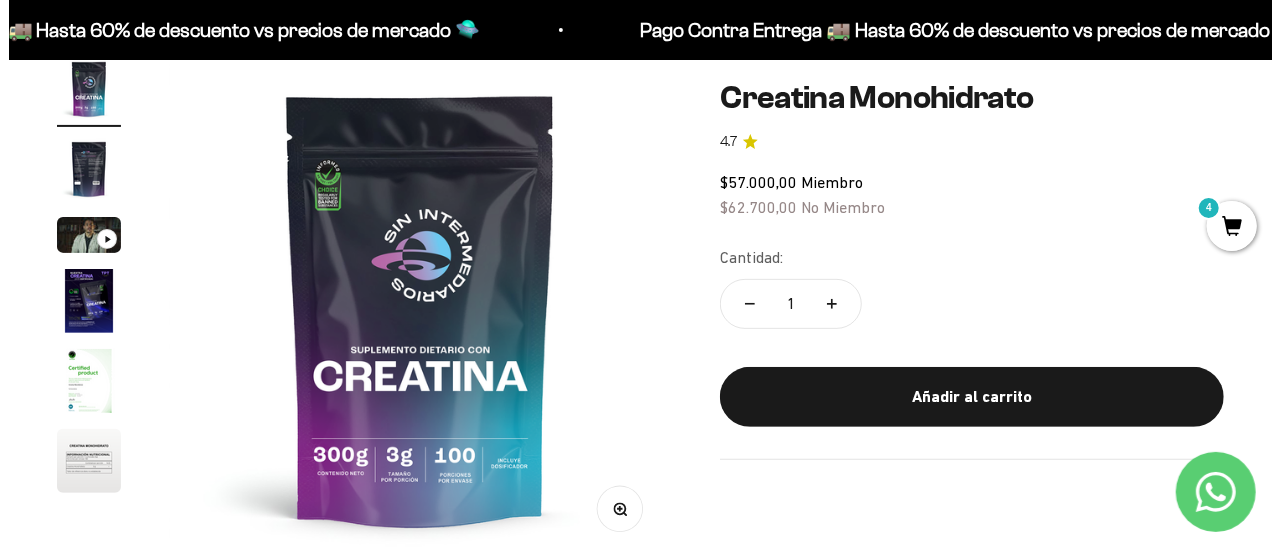 scroll, scrollTop: 300, scrollLeft: 0, axis: vertical 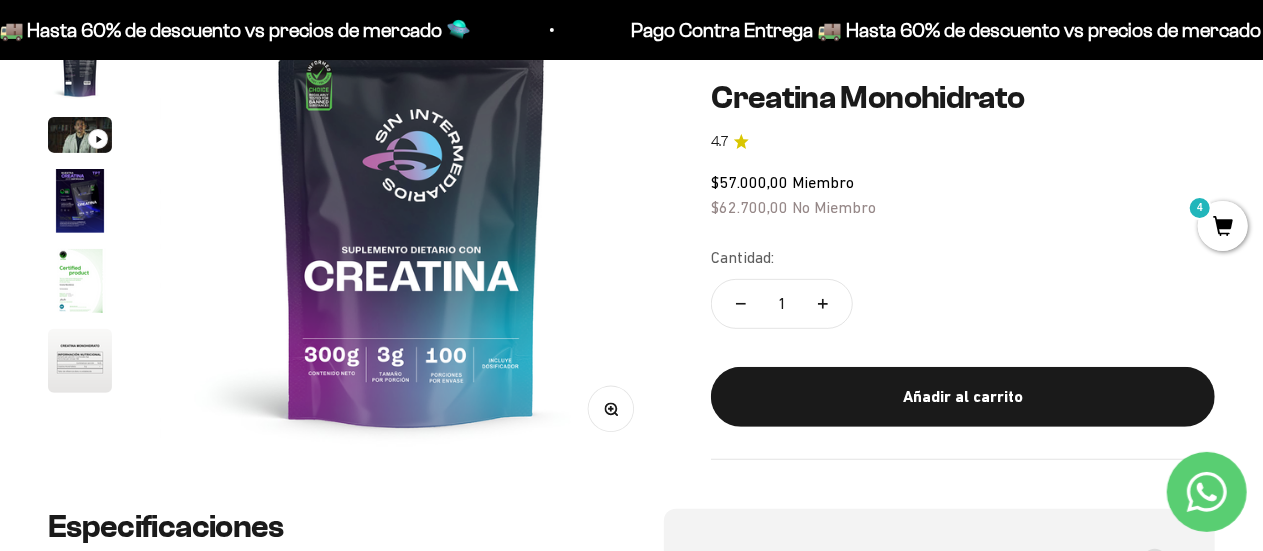click on "4" at bounding box center (1223, 226) 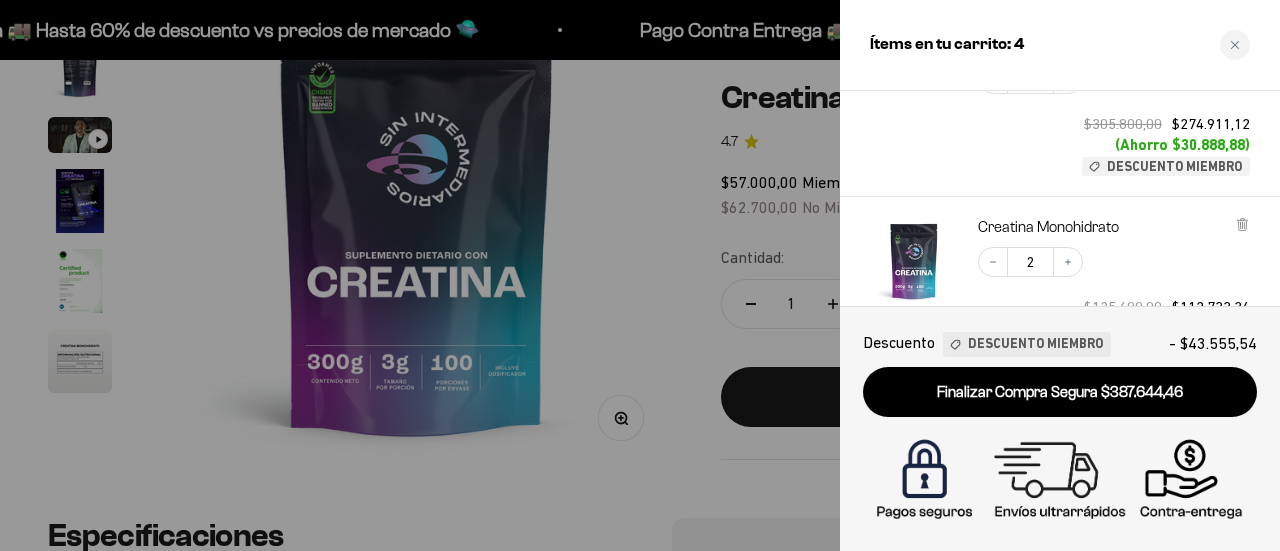 scroll, scrollTop: 300, scrollLeft: 0, axis: vertical 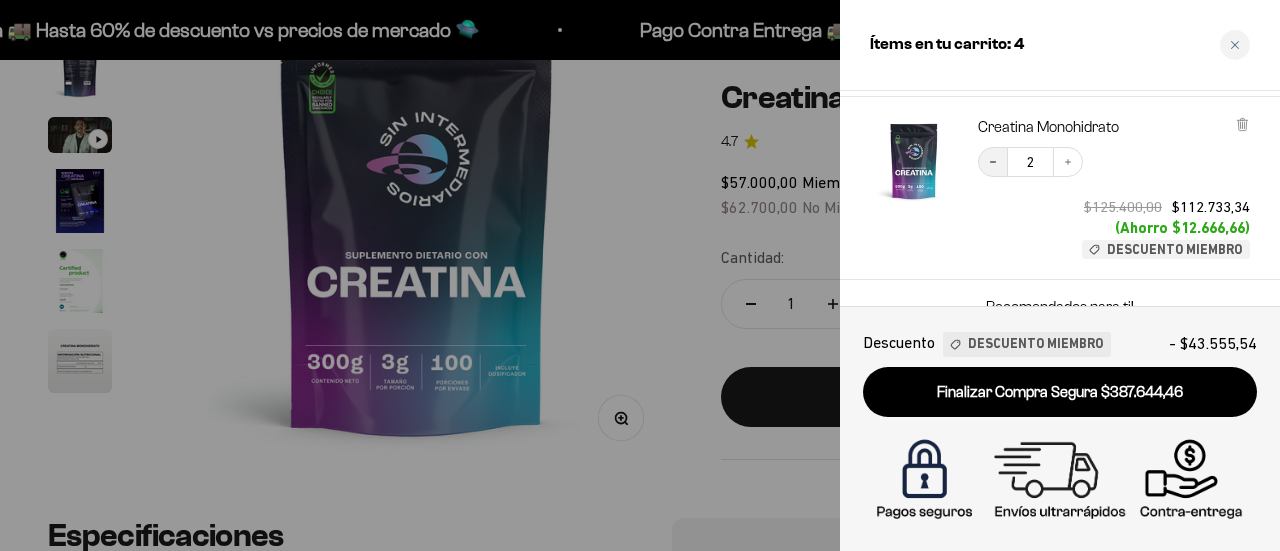 click on "Decrease quantity" at bounding box center [993, 162] 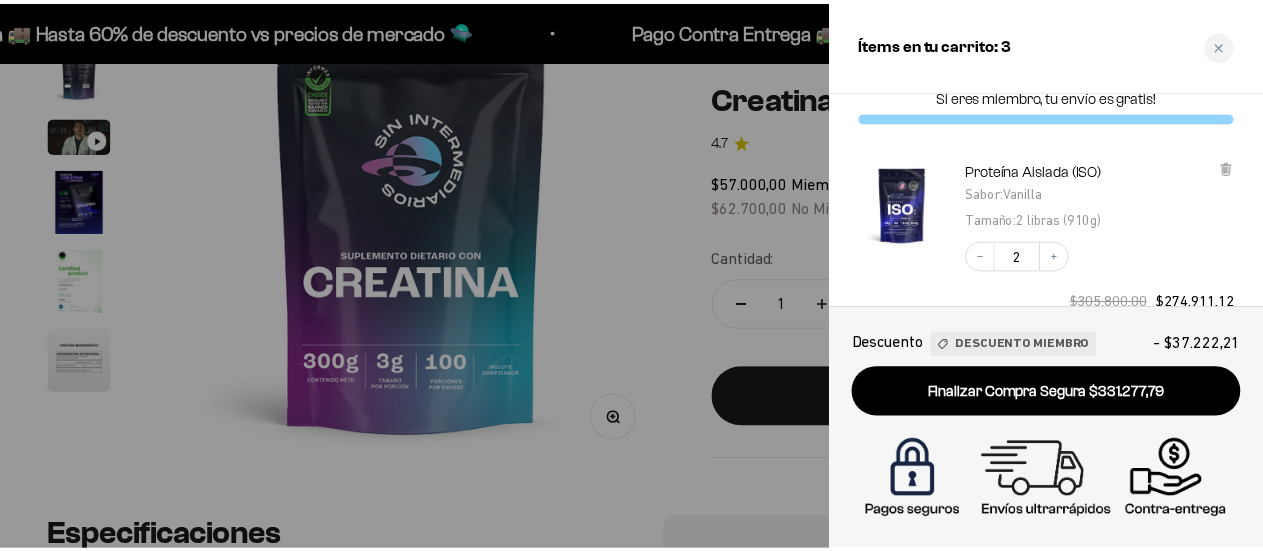 scroll, scrollTop: 0, scrollLeft: 0, axis: both 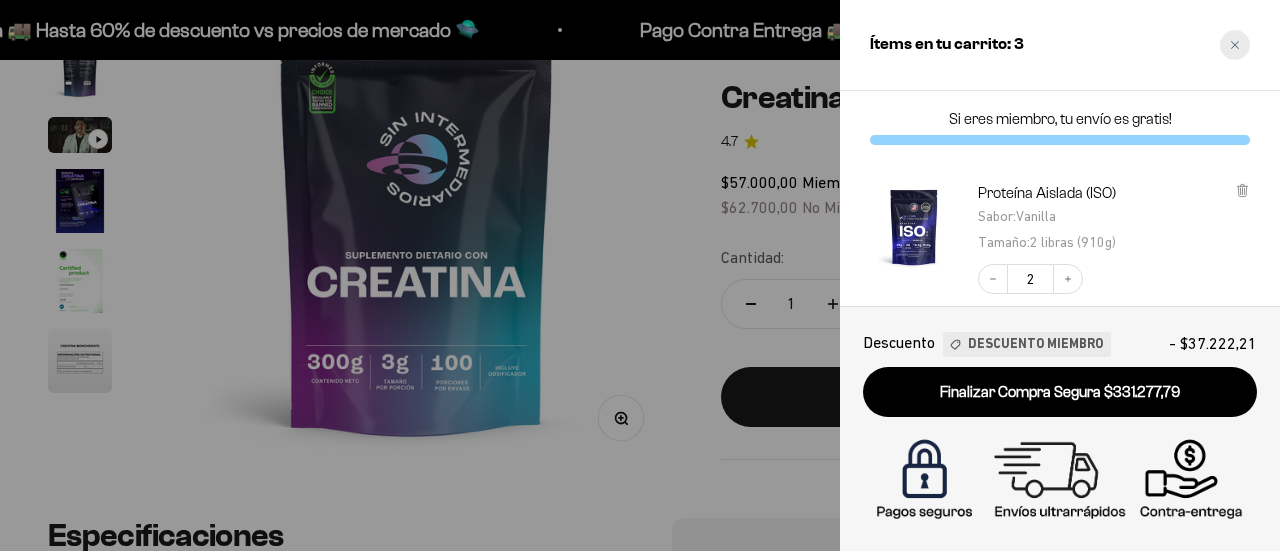 click at bounding box center (-1360, 275) 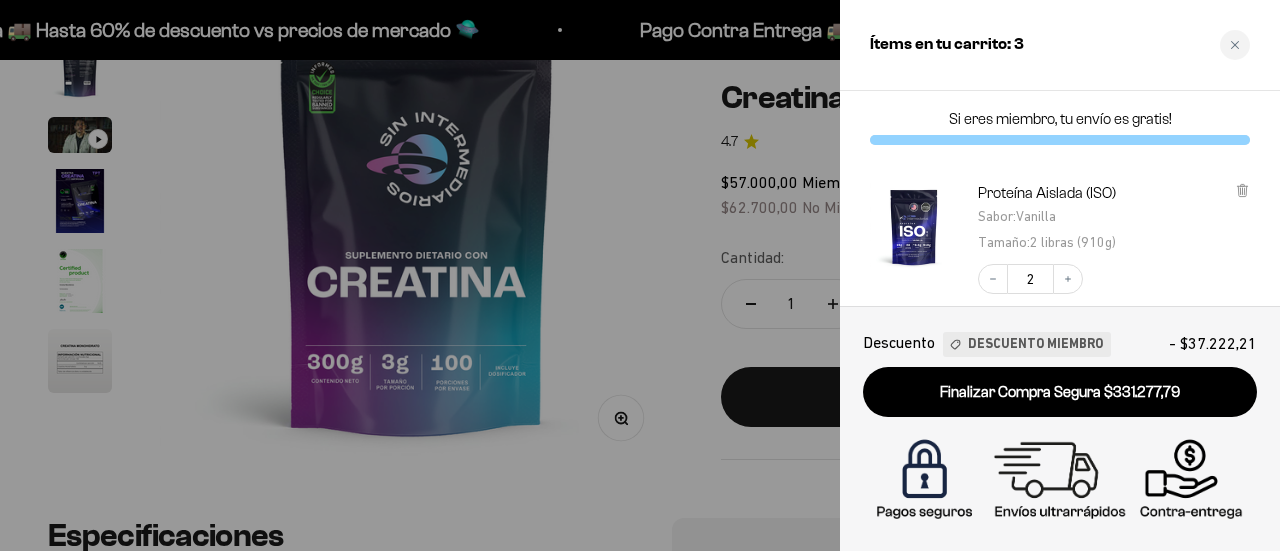 click at bounding box center (640, 275) 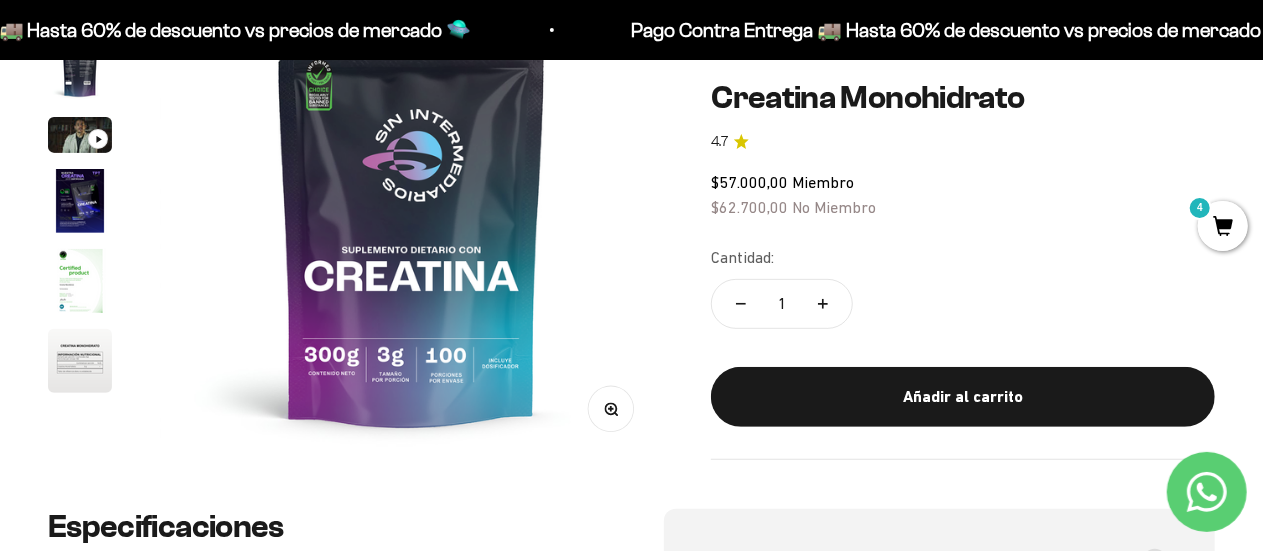 scroll, scrollTop: 0, scrollLeft: 0, axis: both 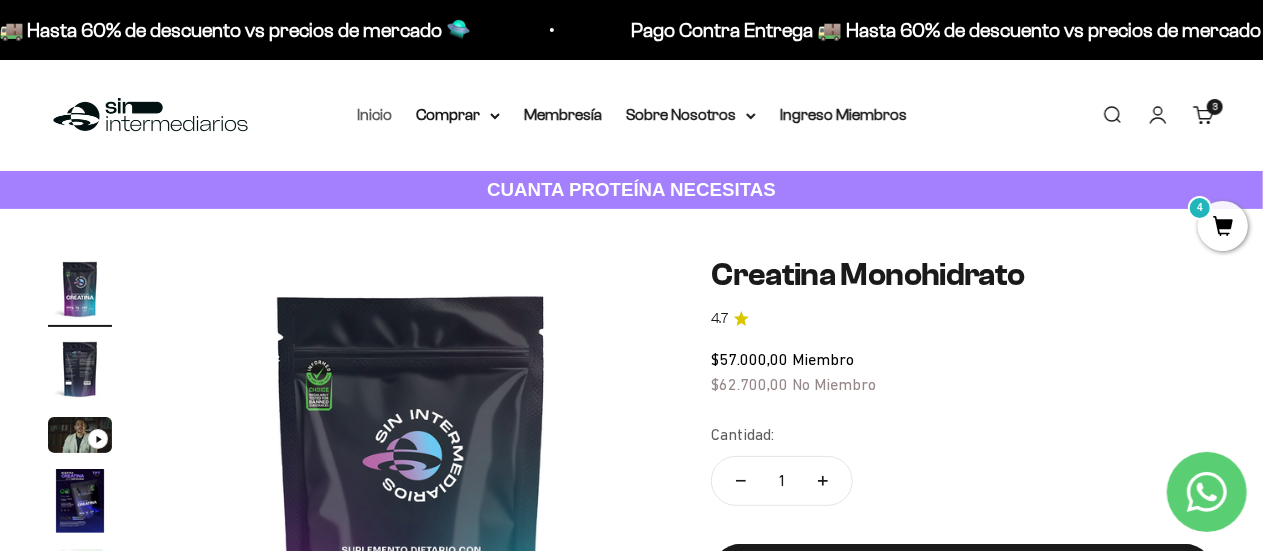 click on "Inicio" at bounding box center [374, 114] 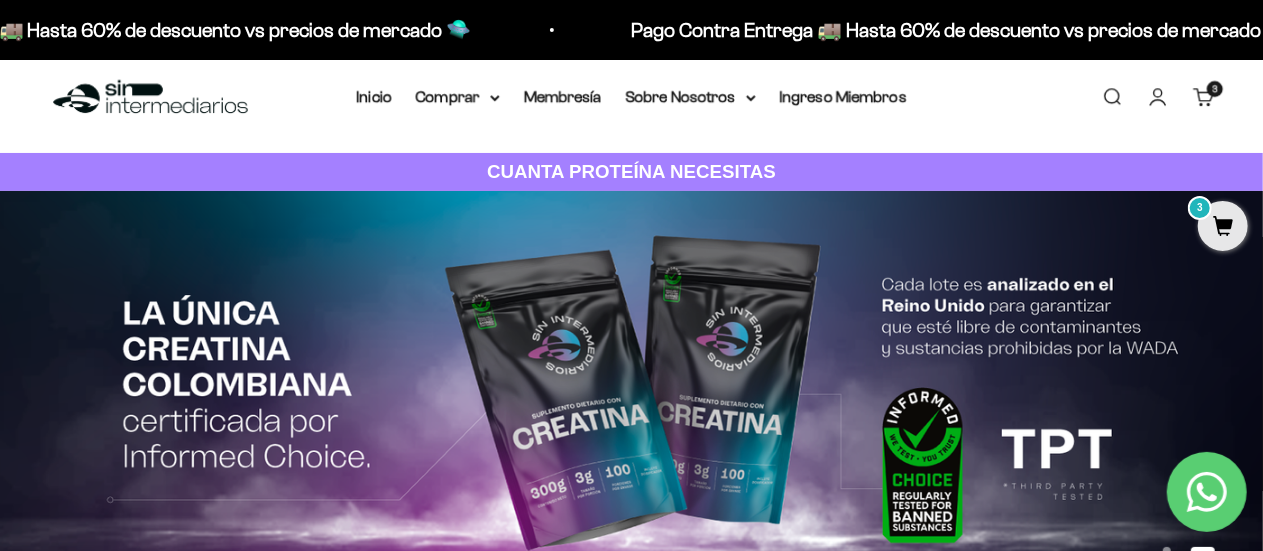 scroll, scrollTop: 0, scrollLeft: 0, axis: both 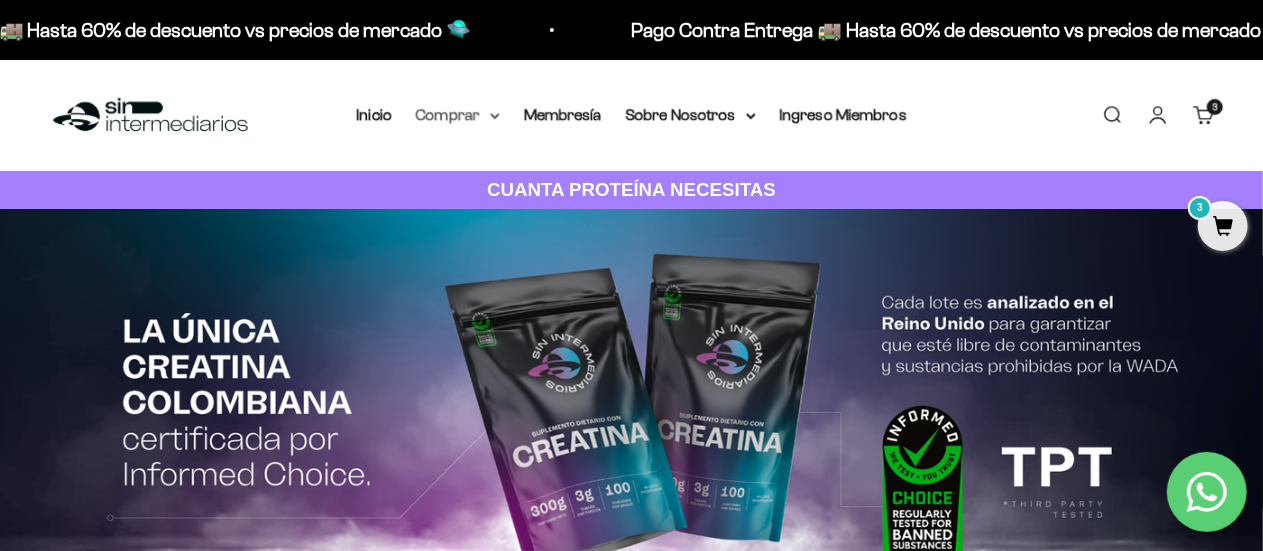 click on "Comprar" at bounding box center (458, 115) 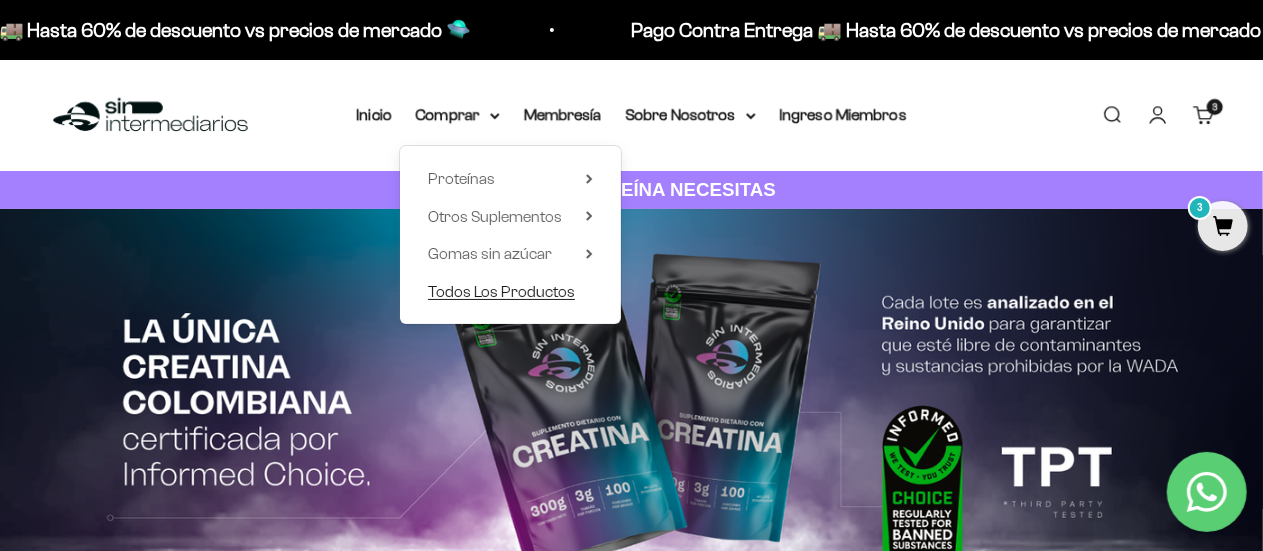 click on "Todos Los Productos" at bounding box center (501, 291) 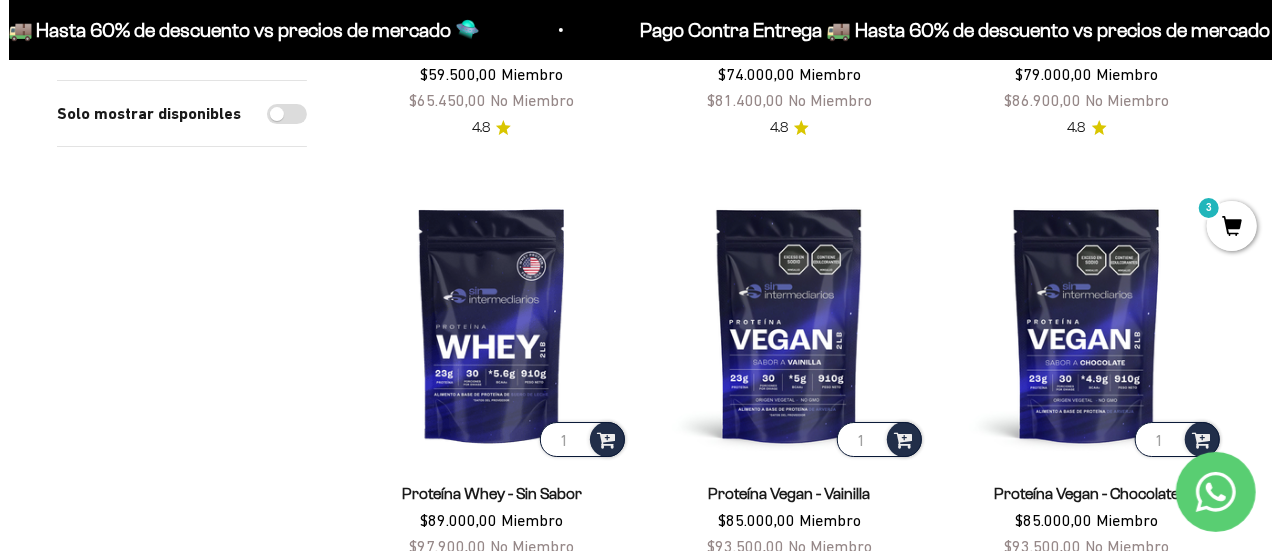 scroll, scrollTop: 3300, scrollLeft: 0, axis: vertical 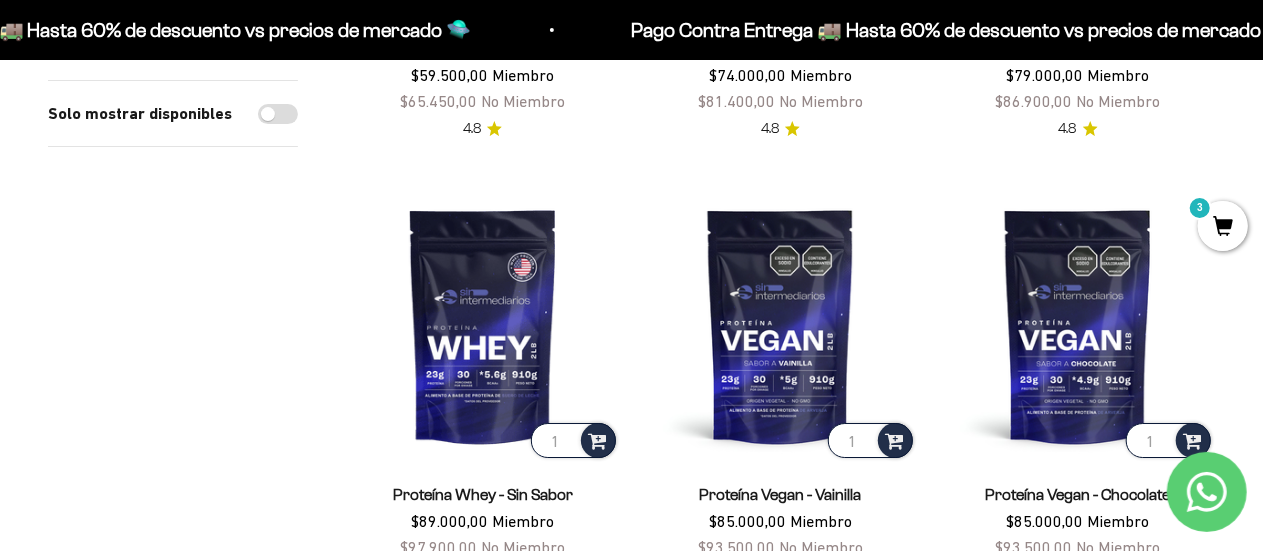 click on "3" at bounding box center [1223, 226] 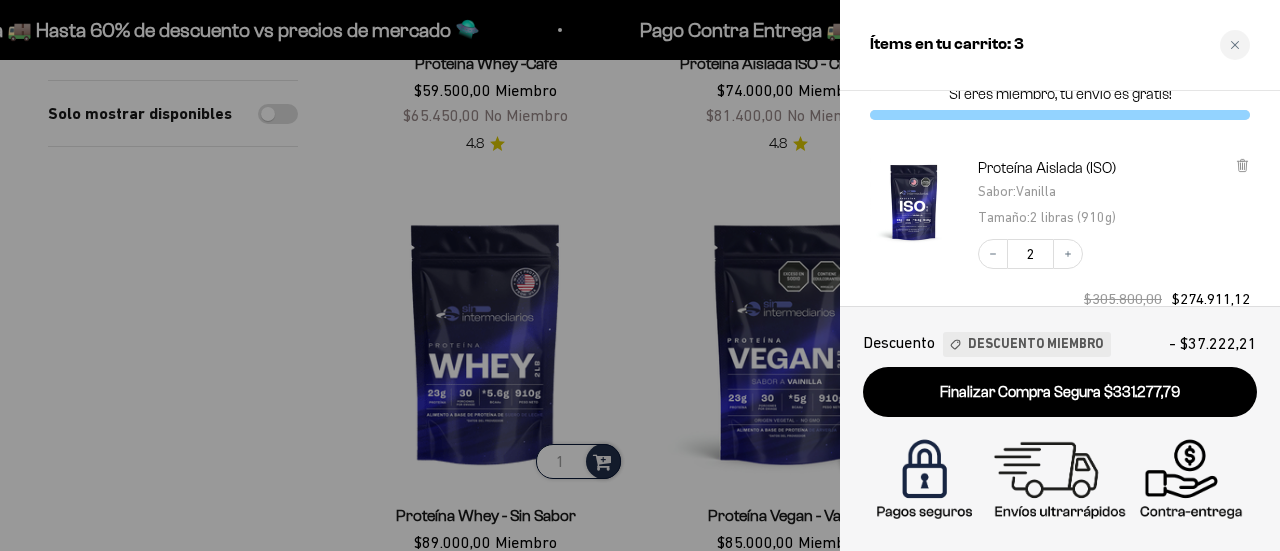 scroll, scrollTop: 0, scrollLeft: 0, axis: both 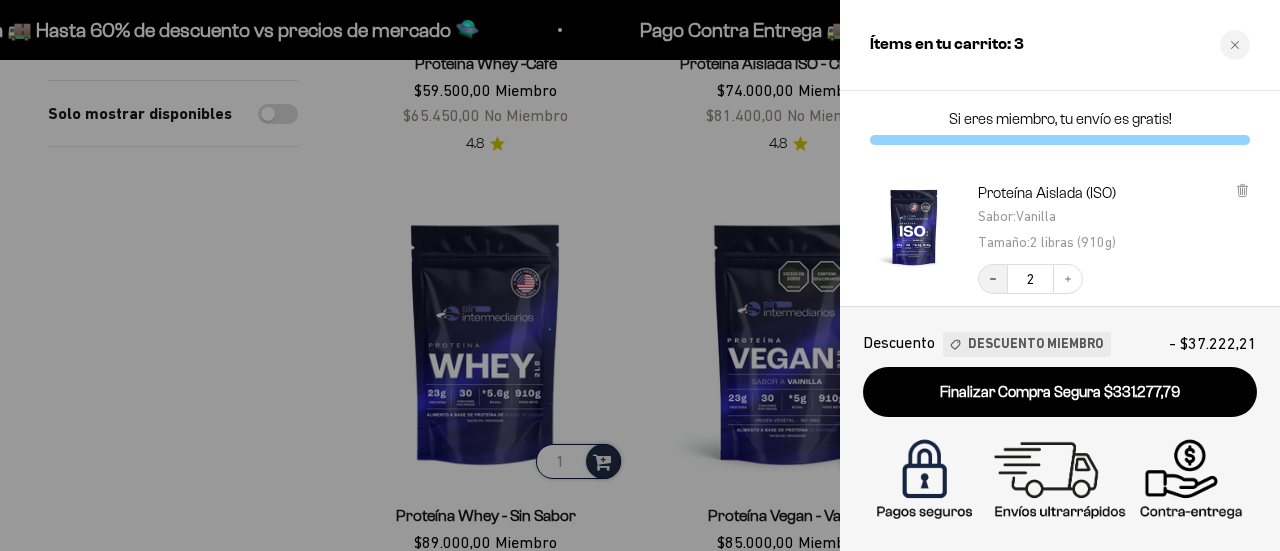 click 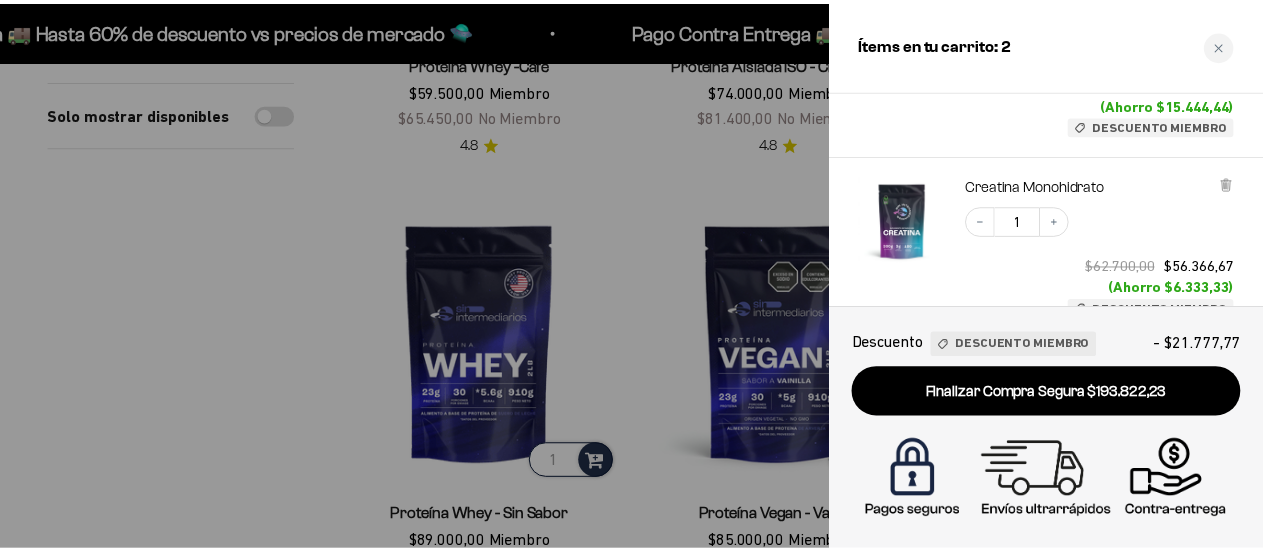 scroll, scrollTop: 400, scrollLeft: 0, axis: vertical 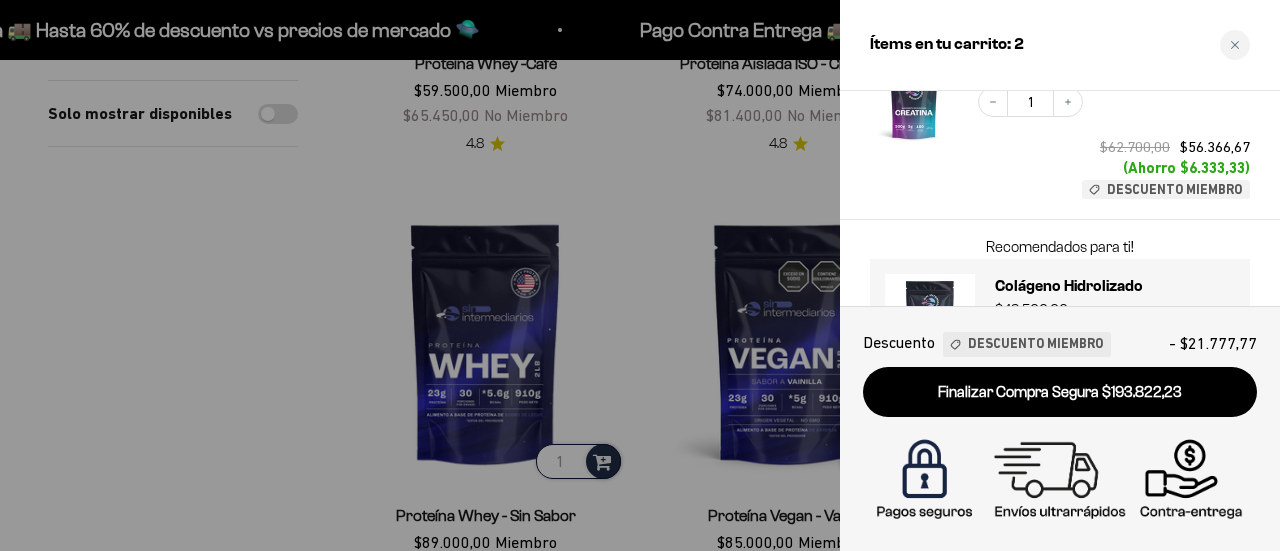 click at bounding box center (640, 275) 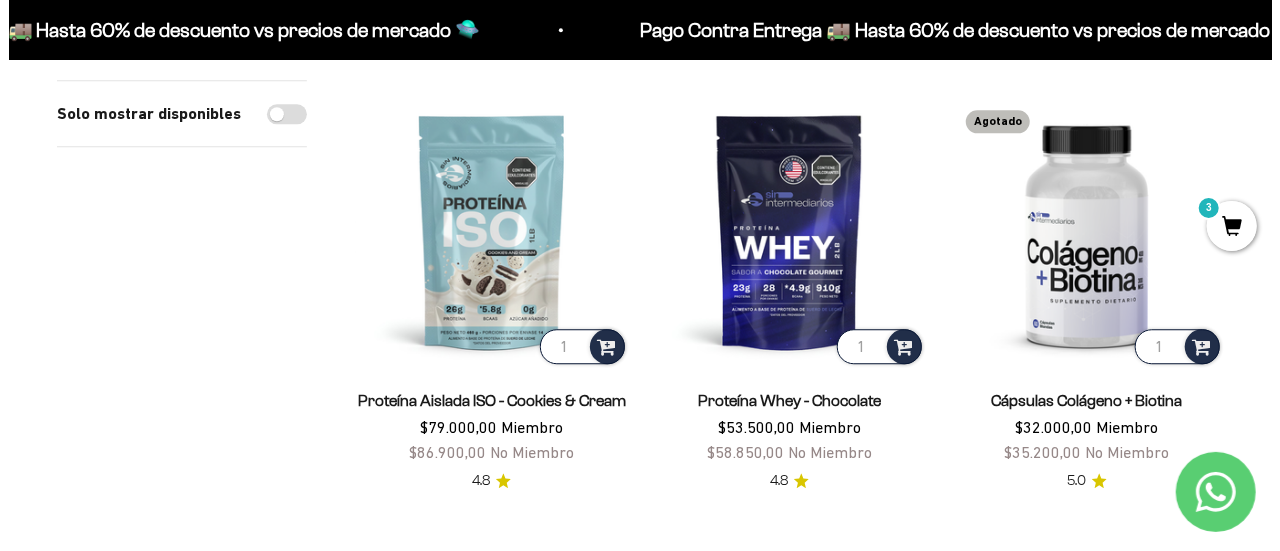scroll, scrollTop: 2500, scrollLeft: 0, axis: vertical 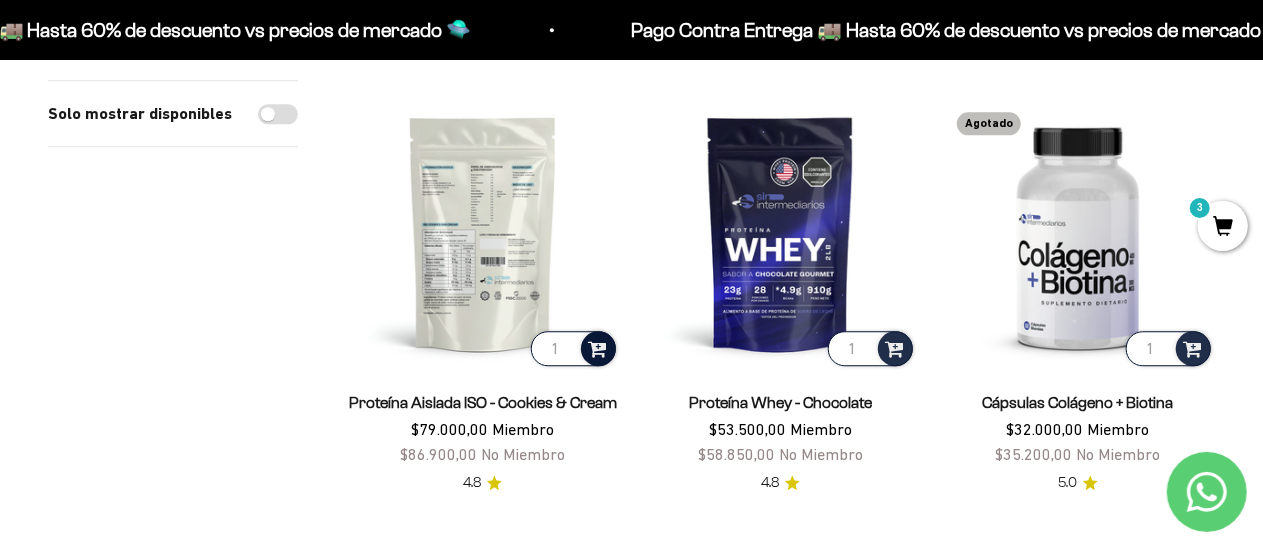 click at bounding box center (597, 347) 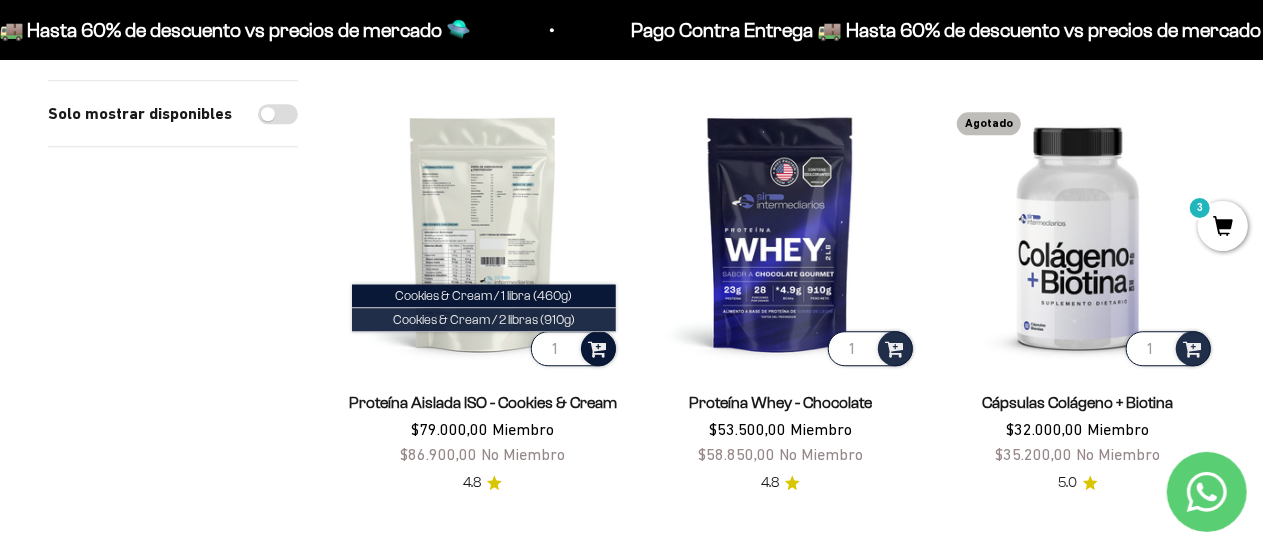 click on "Cookies & Cream / 2 libras (910g)" at bounding box center [484, 319] 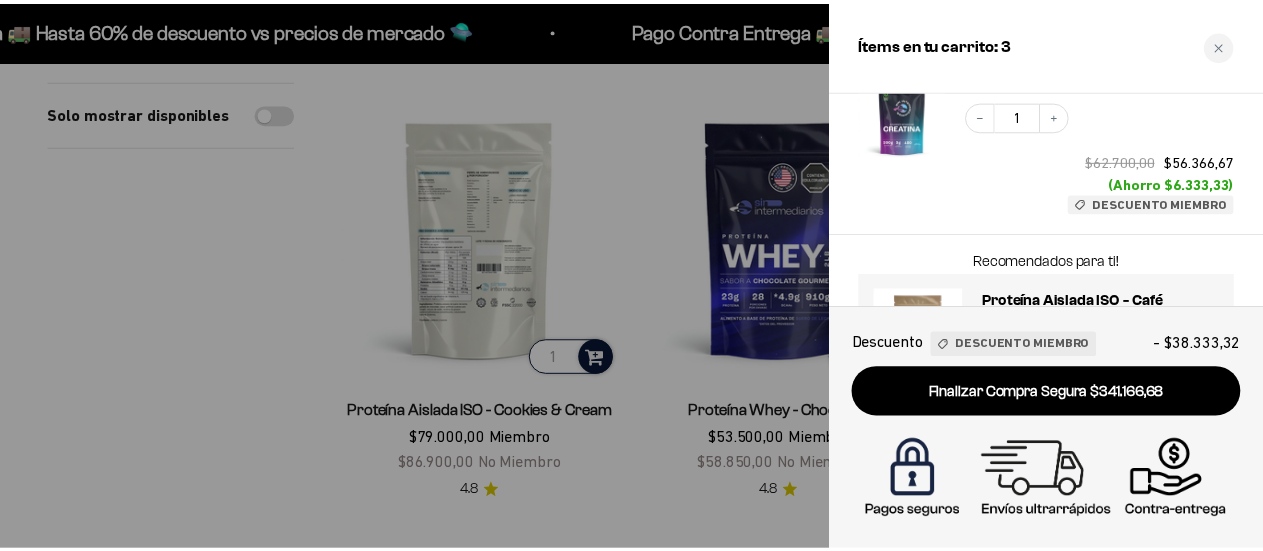 scroll, scrollTop: 700, scrollLeft: 0, axis: vertical 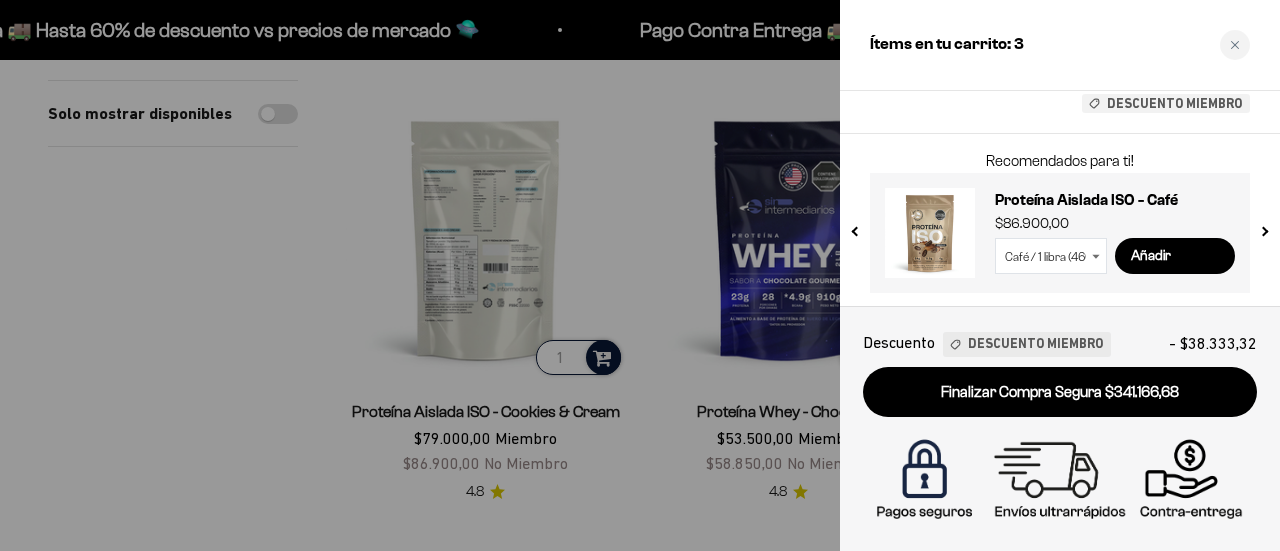click at bounding box center (640, 275) 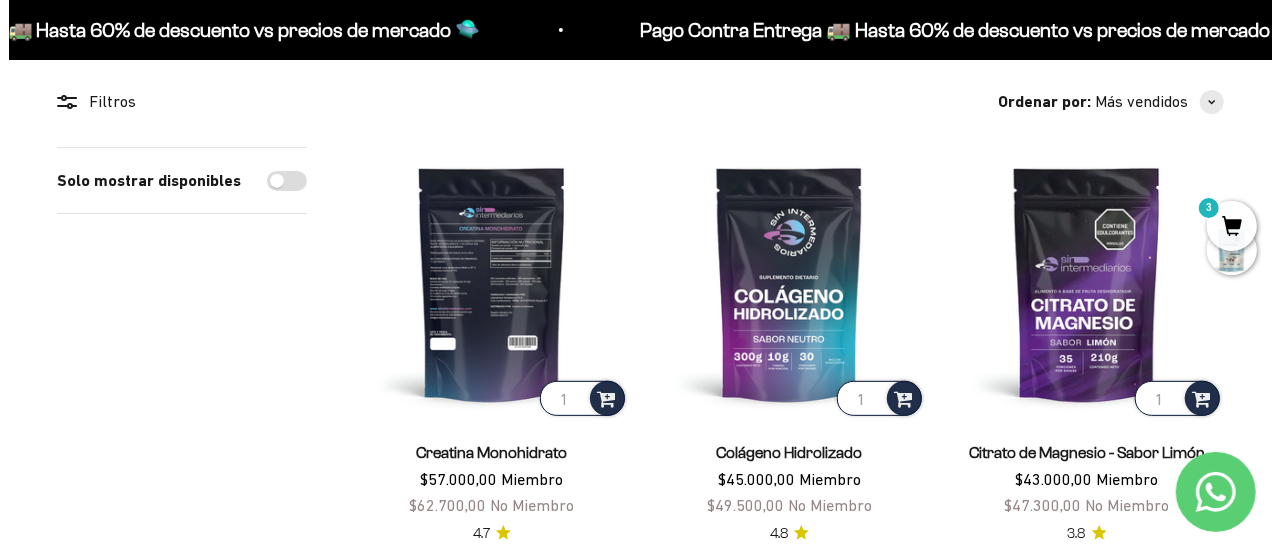 scroll, scrollTop: 0, scrollLeft: 0, axis: both 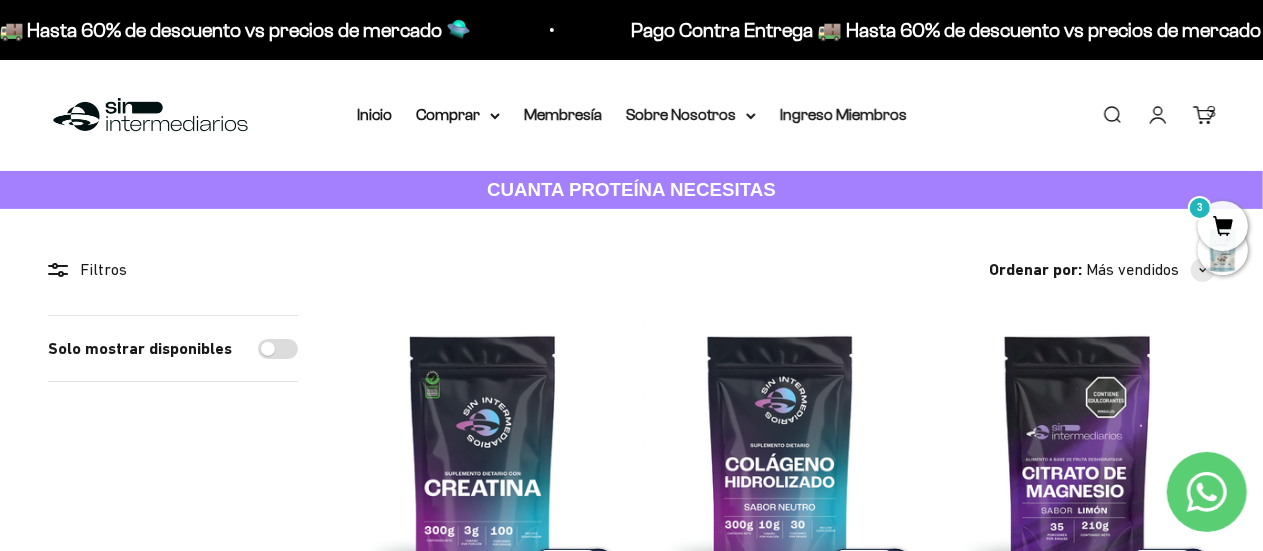 click on "3" at bounding box center (1223, 226) 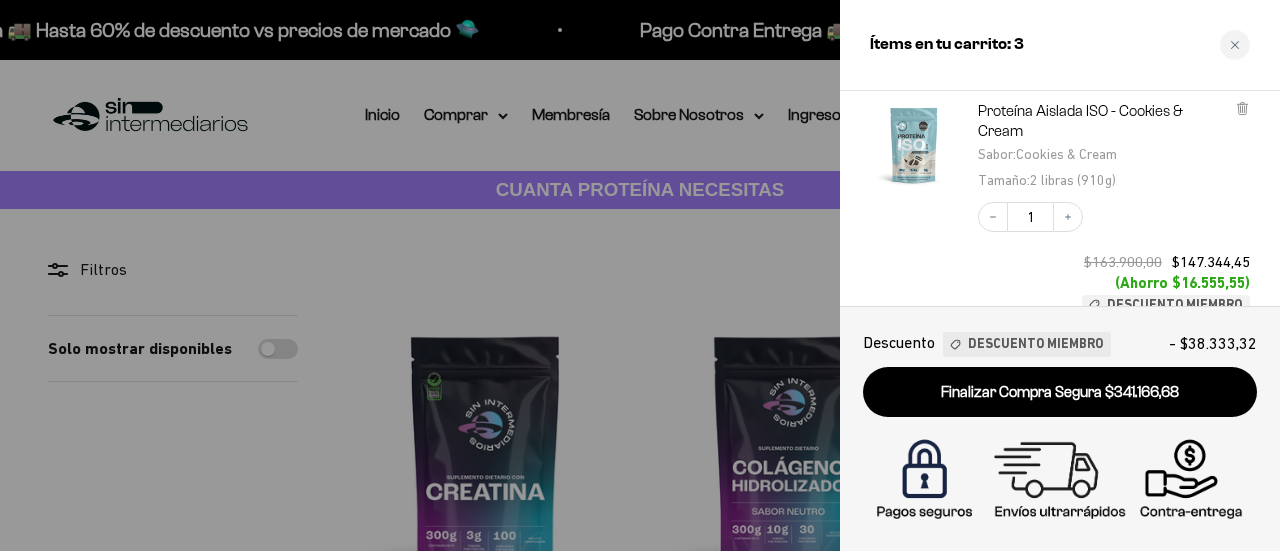 scroll, scrollTop: 0, scrollLeft: 0, axis: both 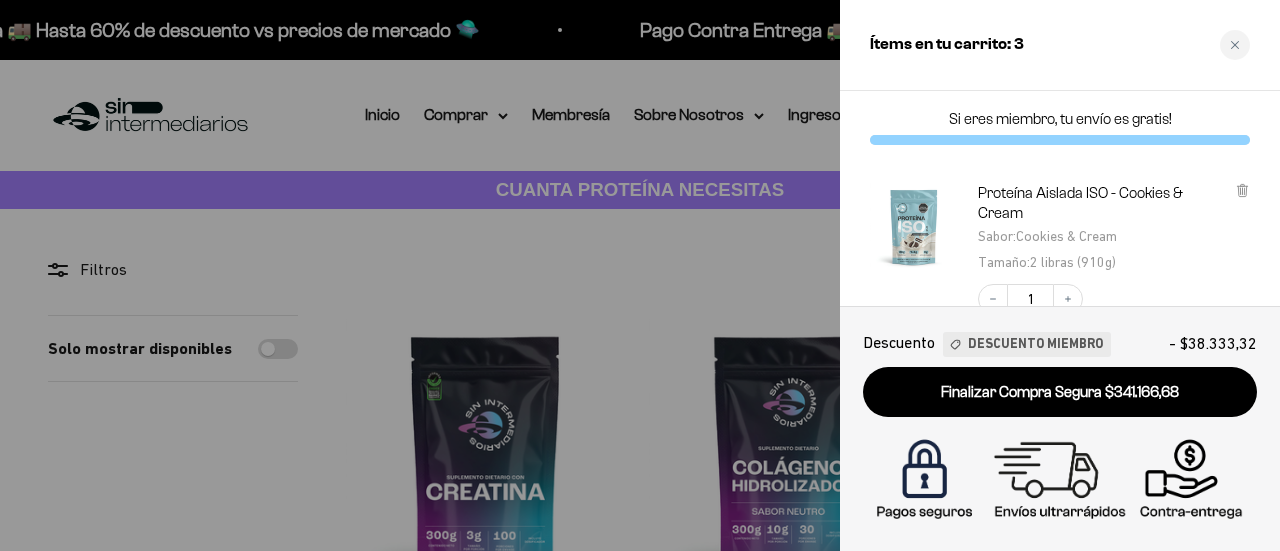 click on "Finalizar Compra Segura $341.166,68" at bounding box center (1060, 392) 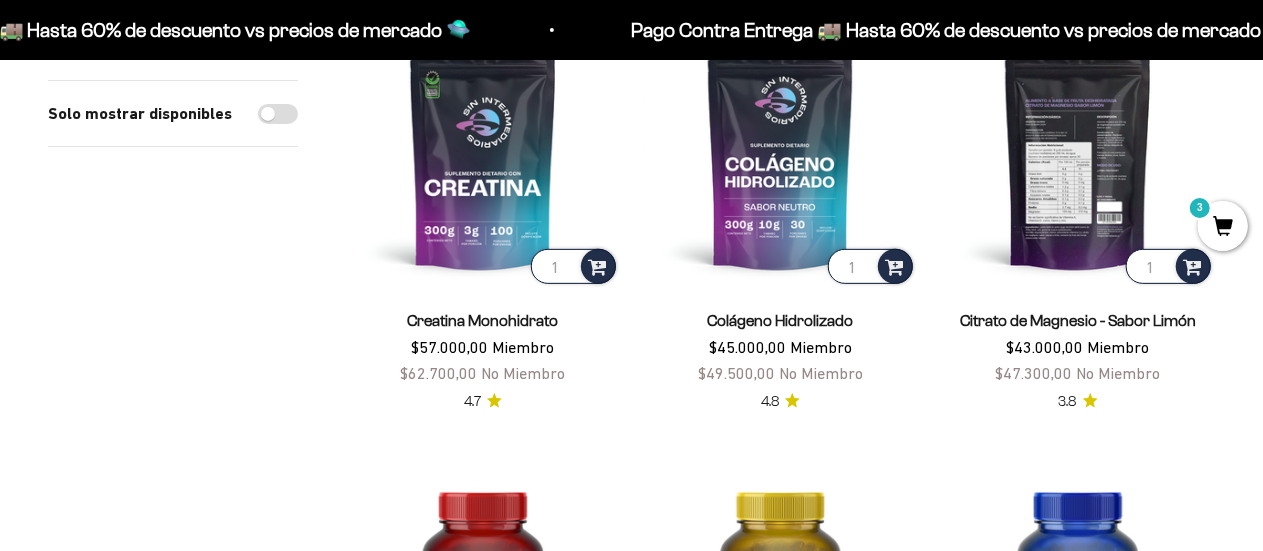 scroll, scrollTop: 0, scrollLeft: 0, axis: both 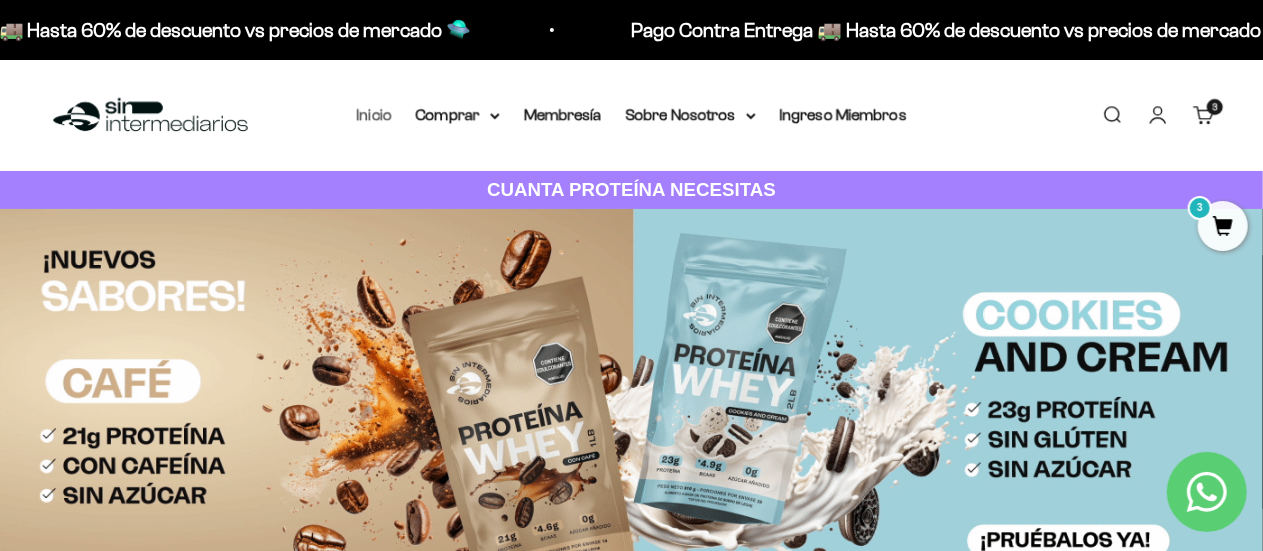 click on "Inicio" at bounding box center [374, 115] 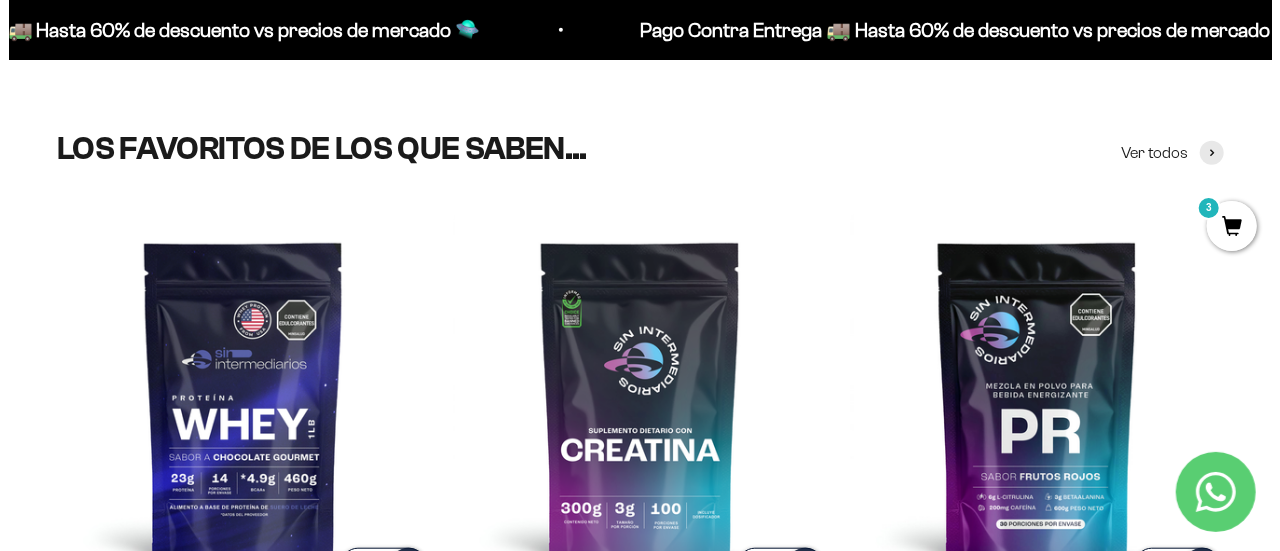 scroll, scrollTop: 800, scrollLeft: 0, axis: vertical 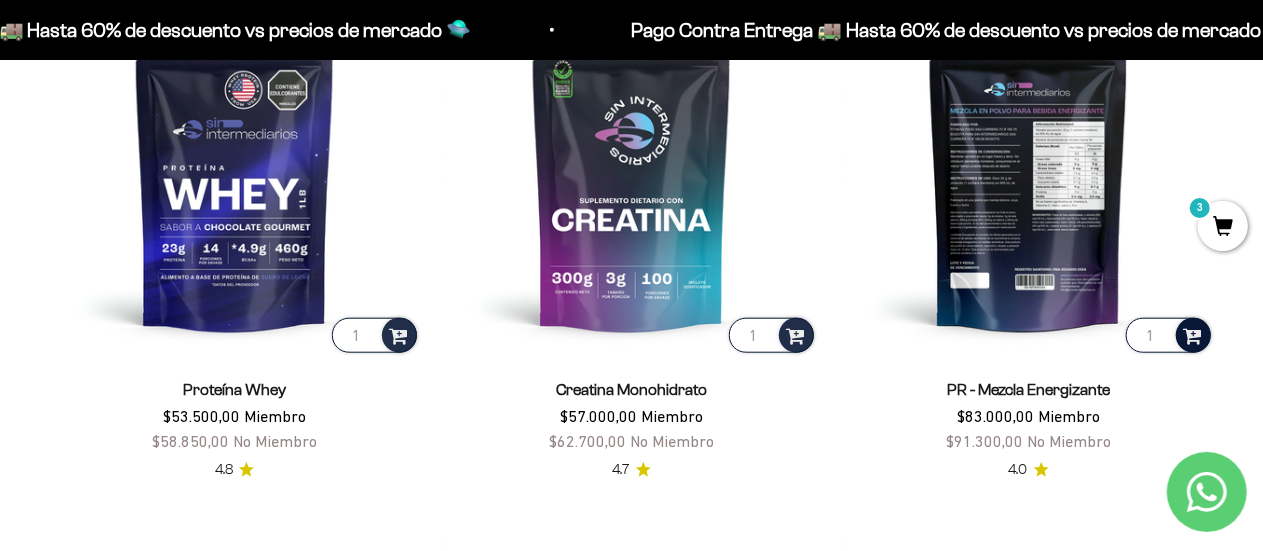 click at bounding box center (1192, 334) 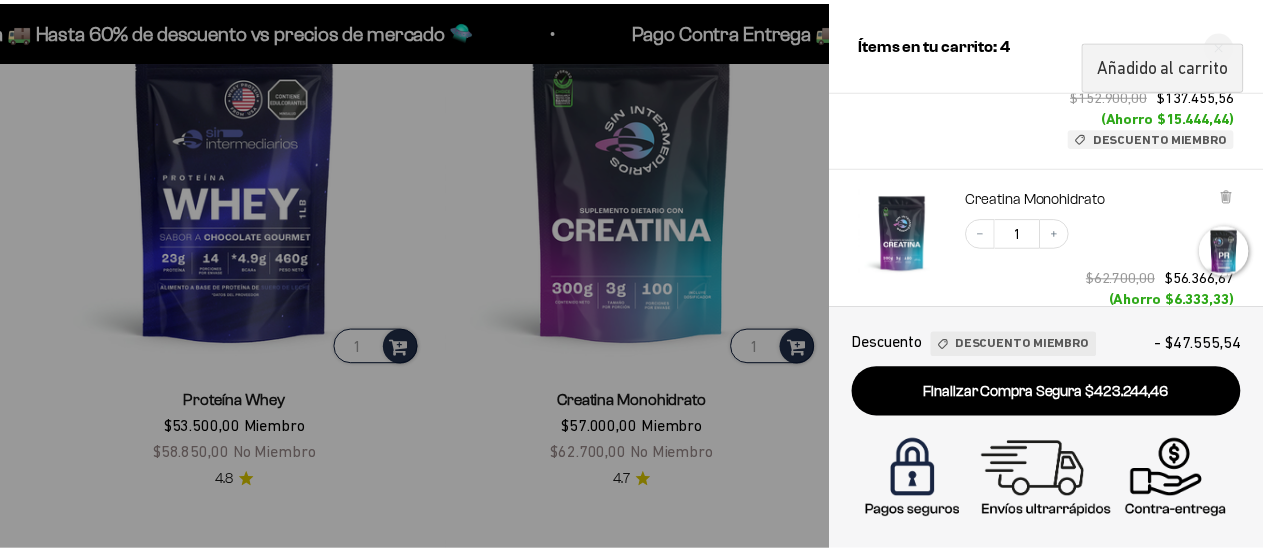 scroll, scrollTop: 382, scrollLeft: 0, axis: vertical 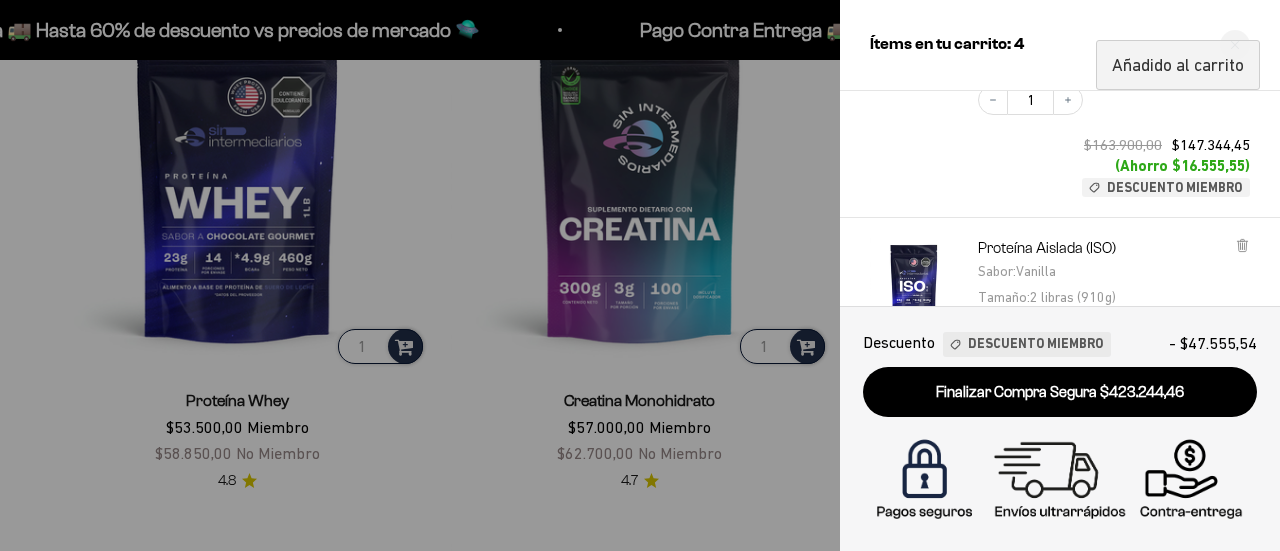 click at bounding box center [640, 275] 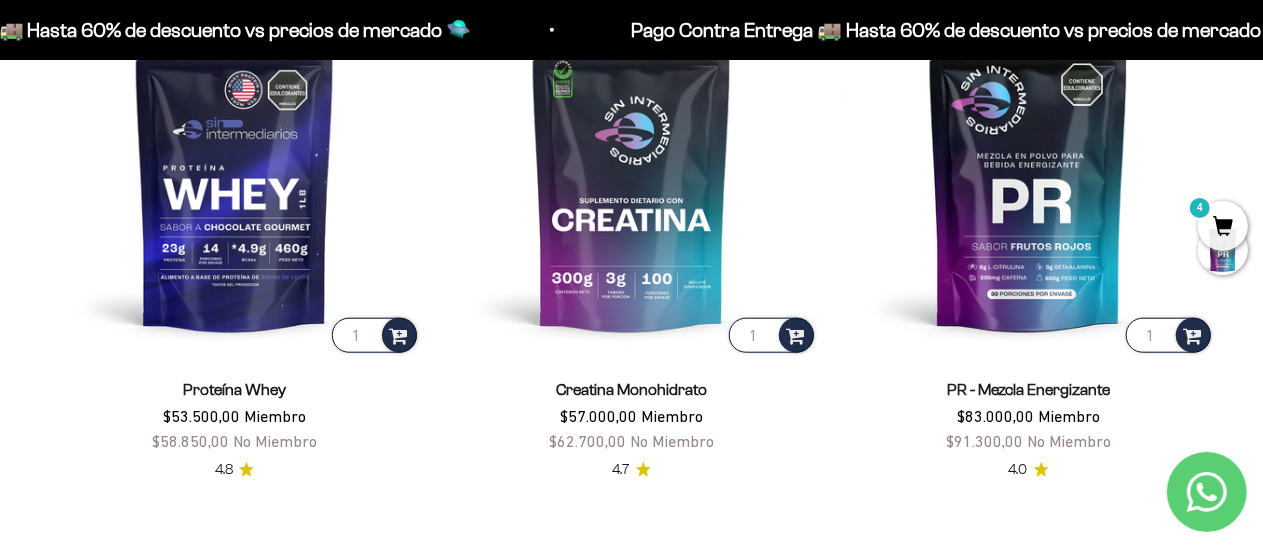 click on "4" at bounding box center (1223, 226) 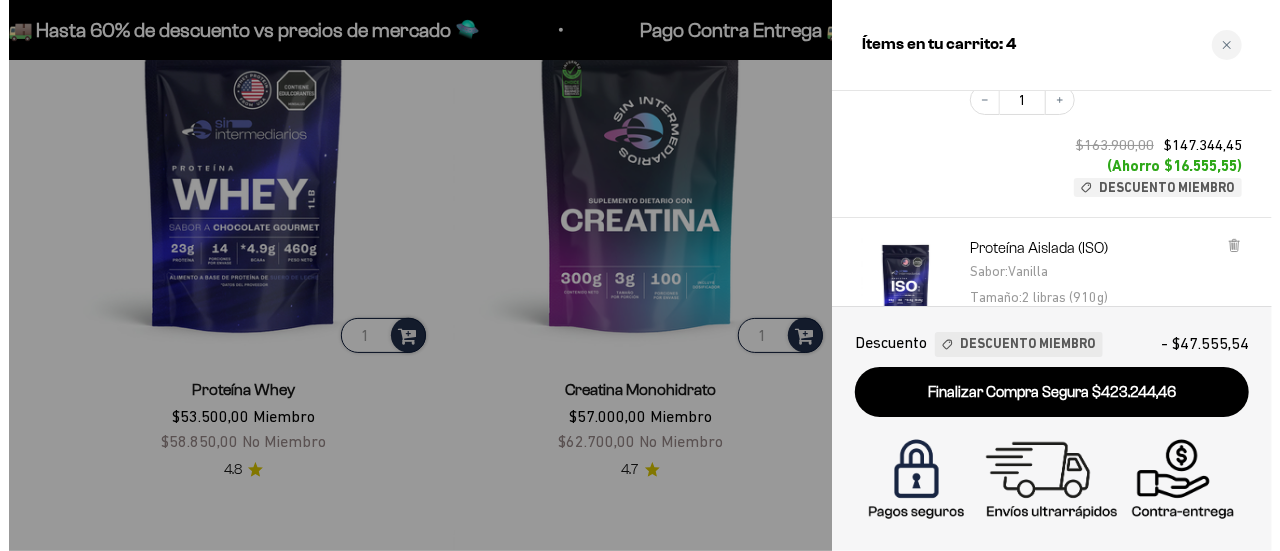 scroll, scrollTop: 805, scrollLeft: 0, axis: vertical 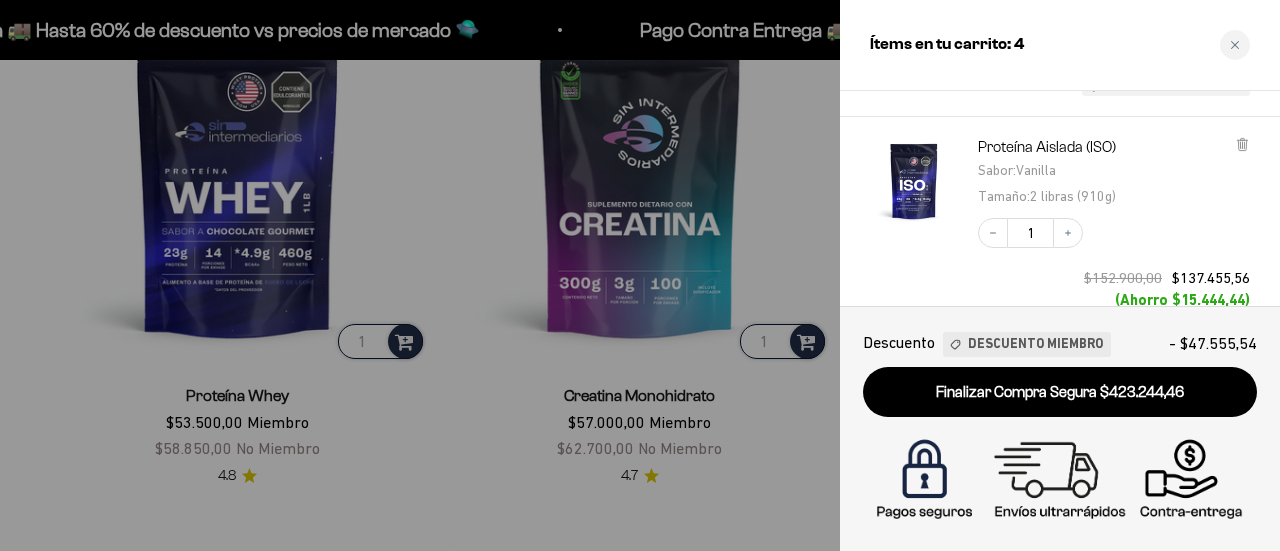 click on "Descuento Descuento Miembro - $47.555,54 Finalizar Compra Segura $423.244,46" at bounding box center [1060, 428] 